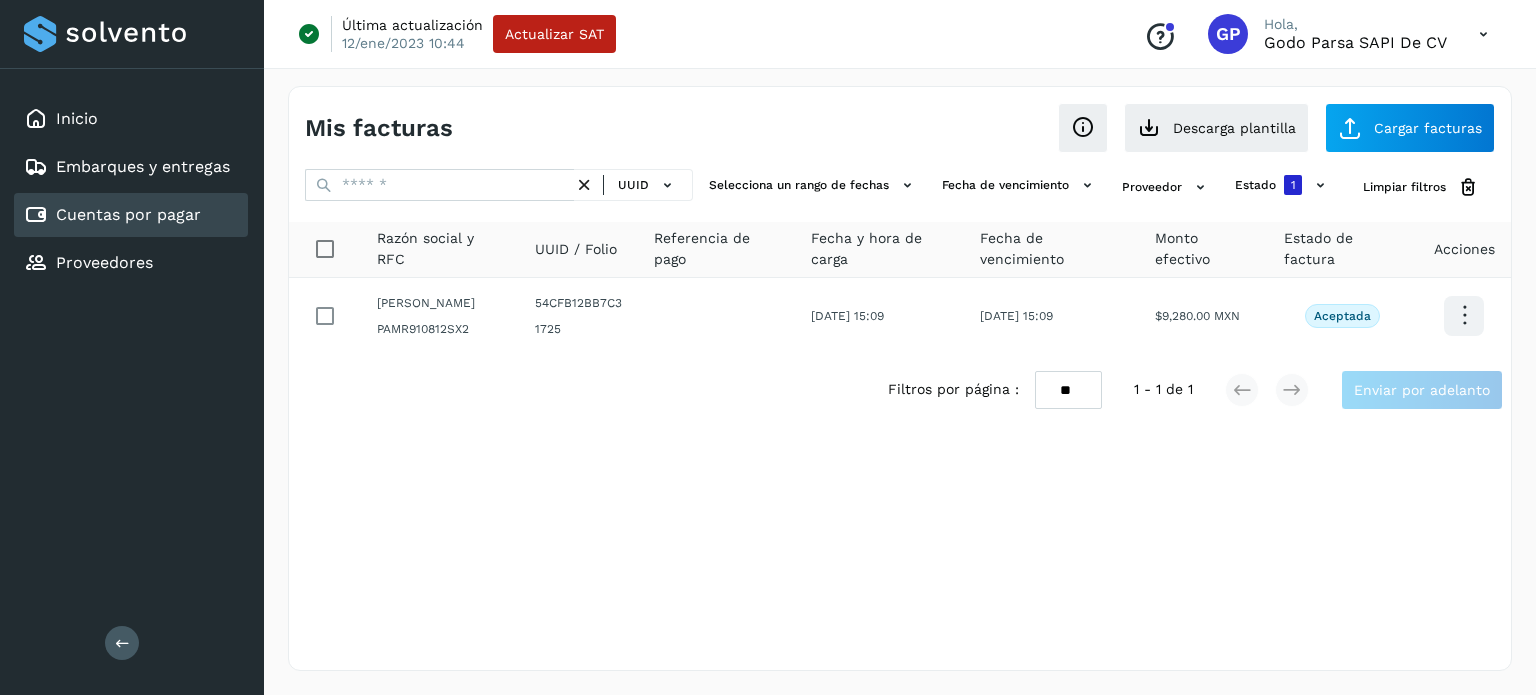 scroll, scrollTop: 0, scrollLeft: 0, axis: both 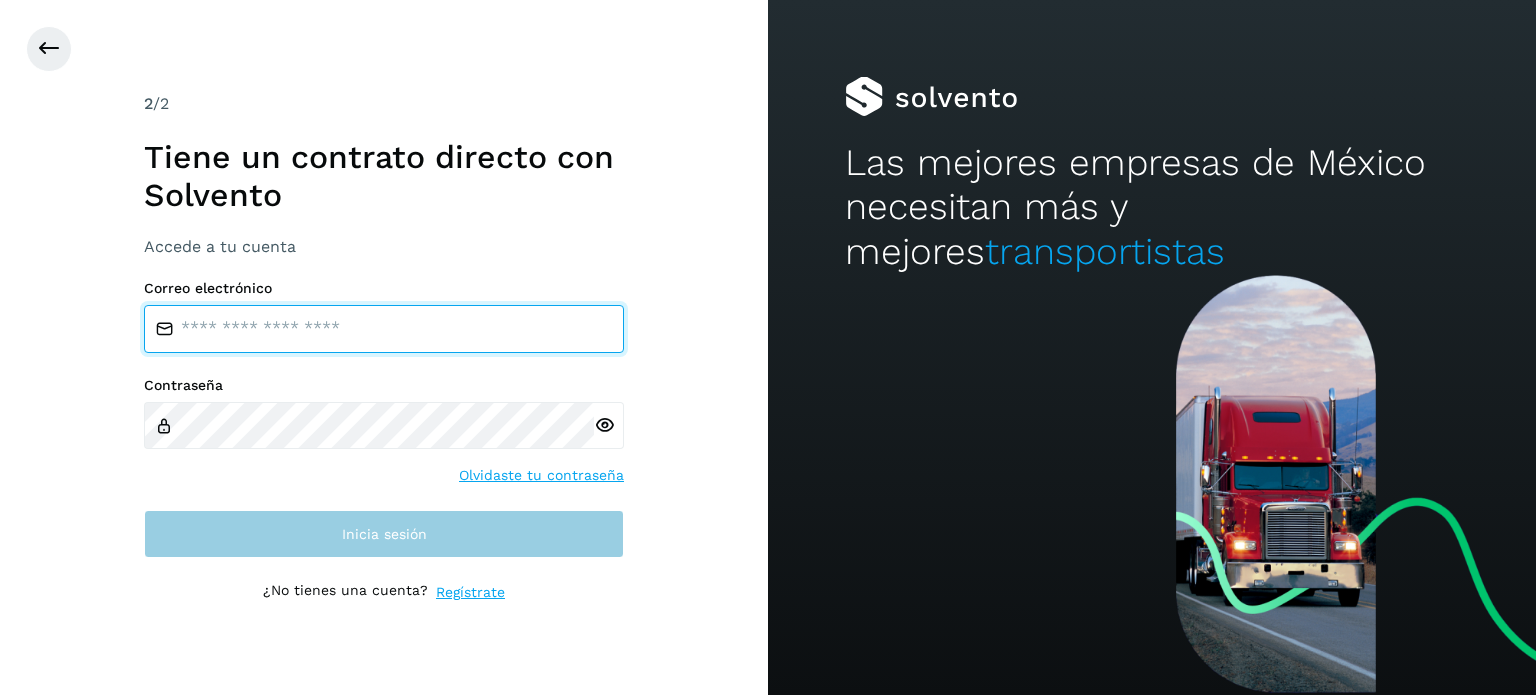 type on "**********" 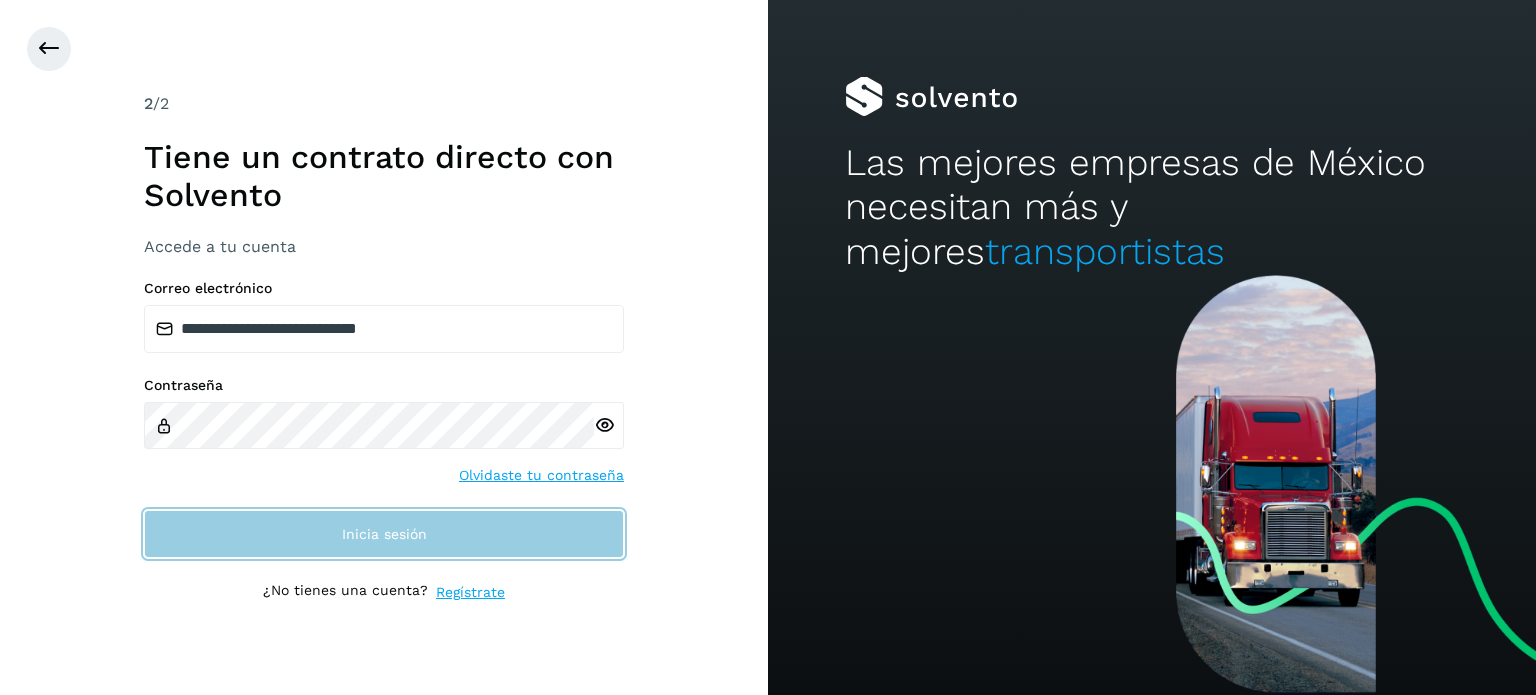 click on "Inicia sesión" 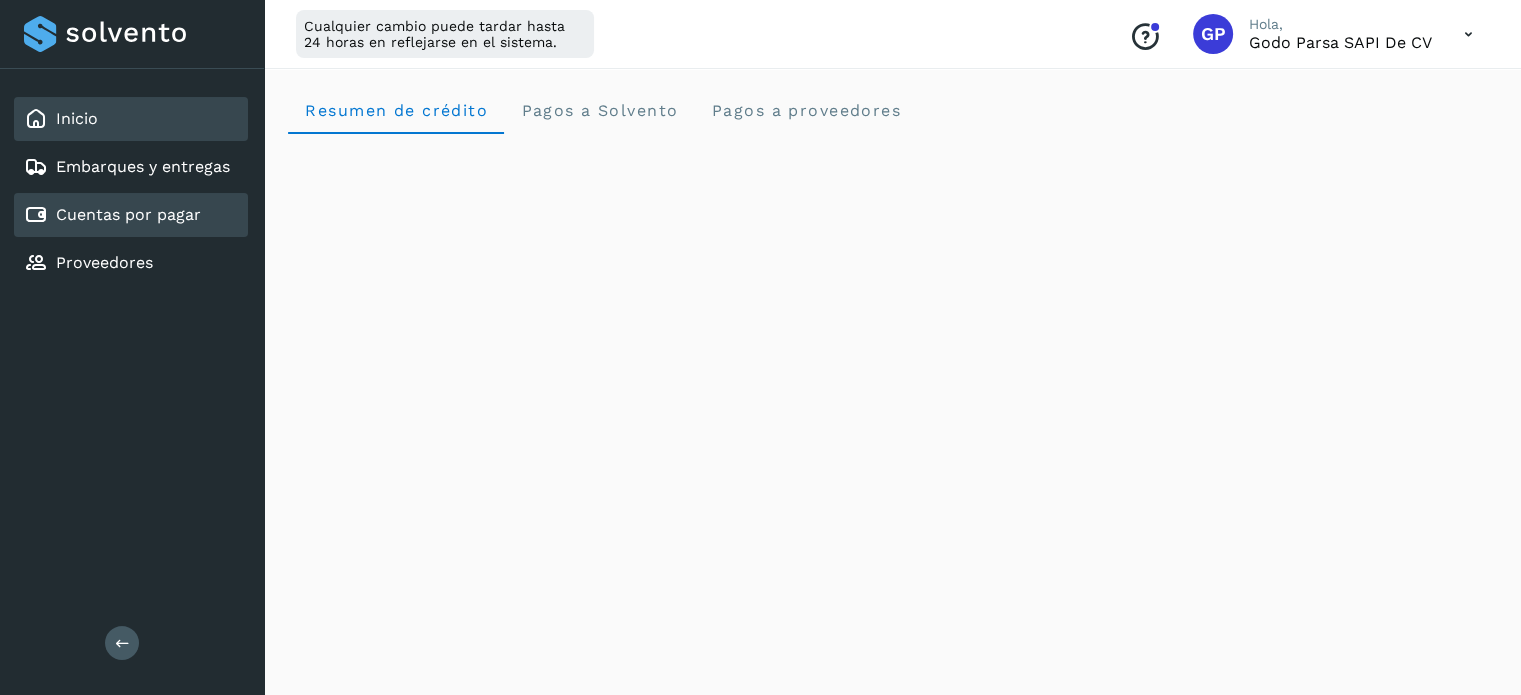 click on "Cuentas por pagar" at bounding box center [128, 214] 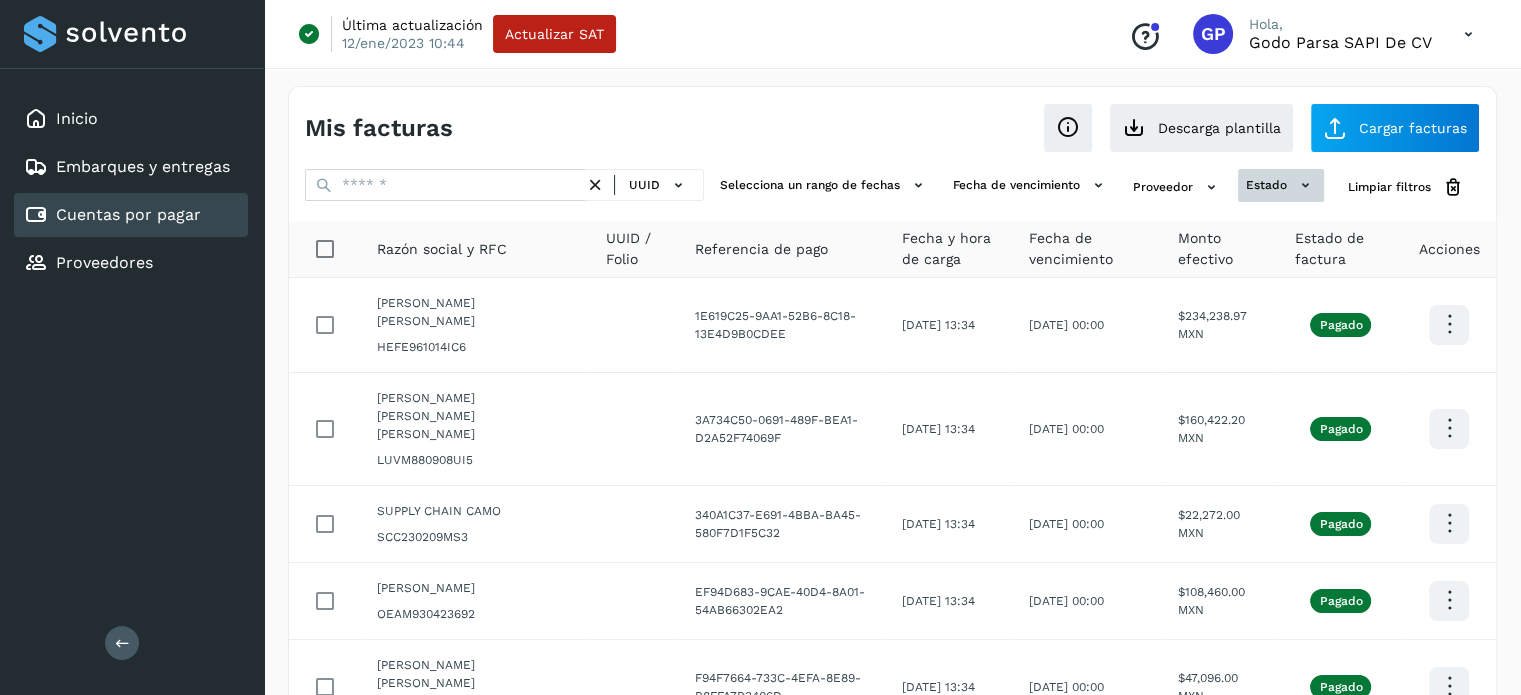 click 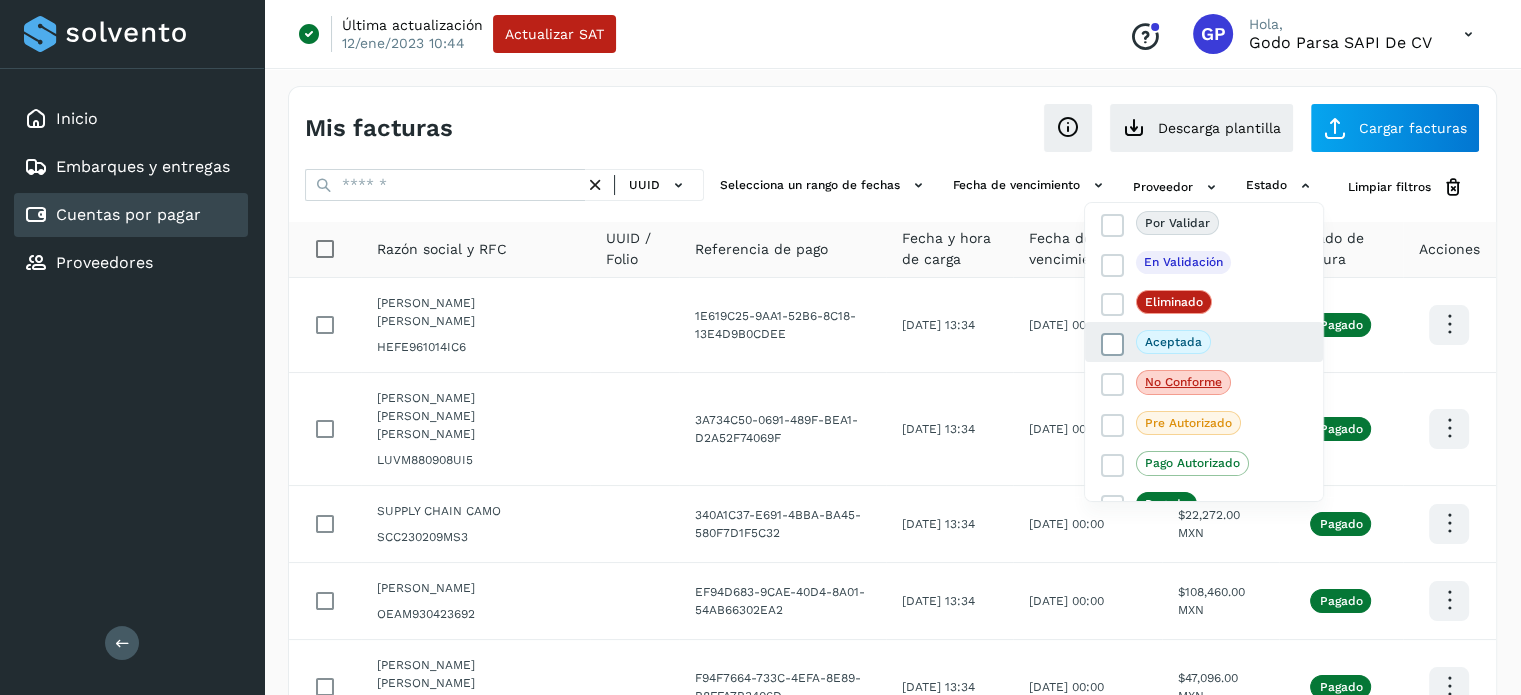 click at bounding box center (1112, 344) 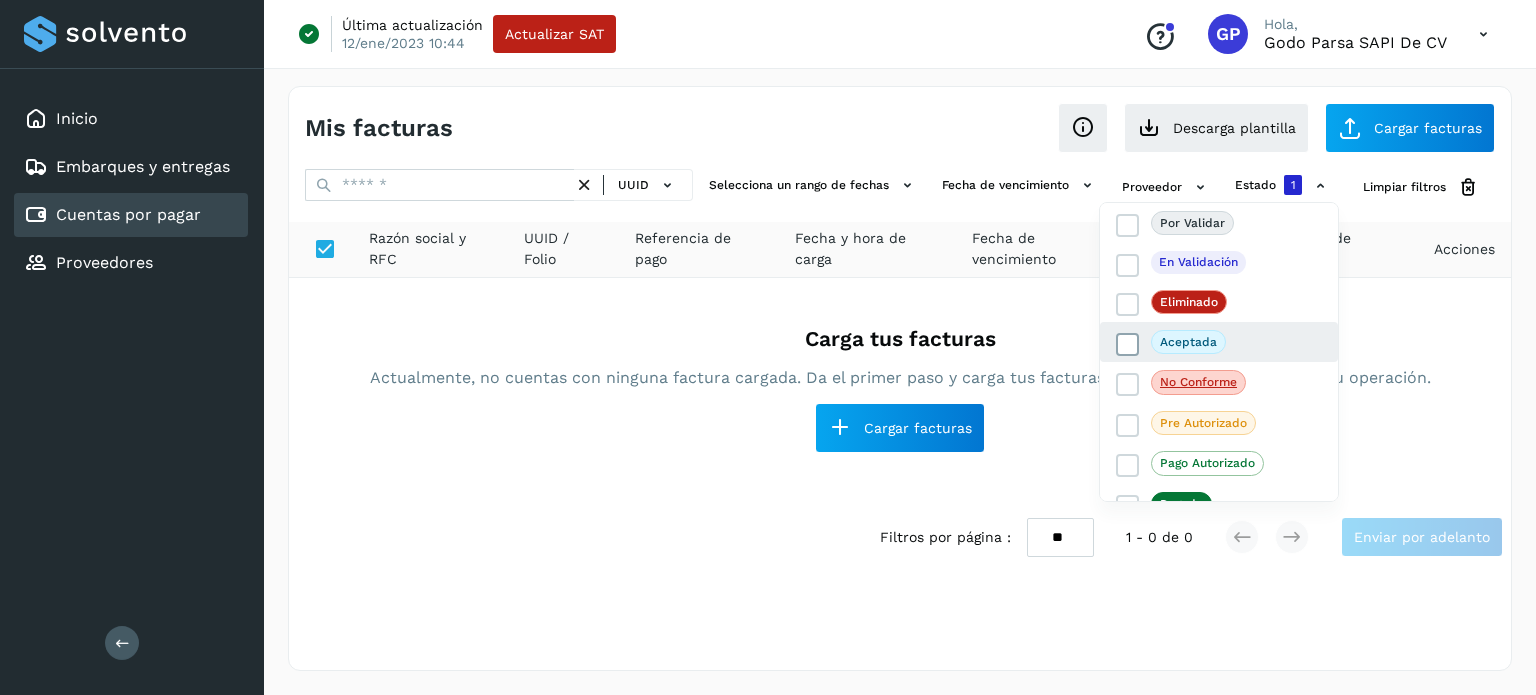 click at bounding box center (1128, 345) 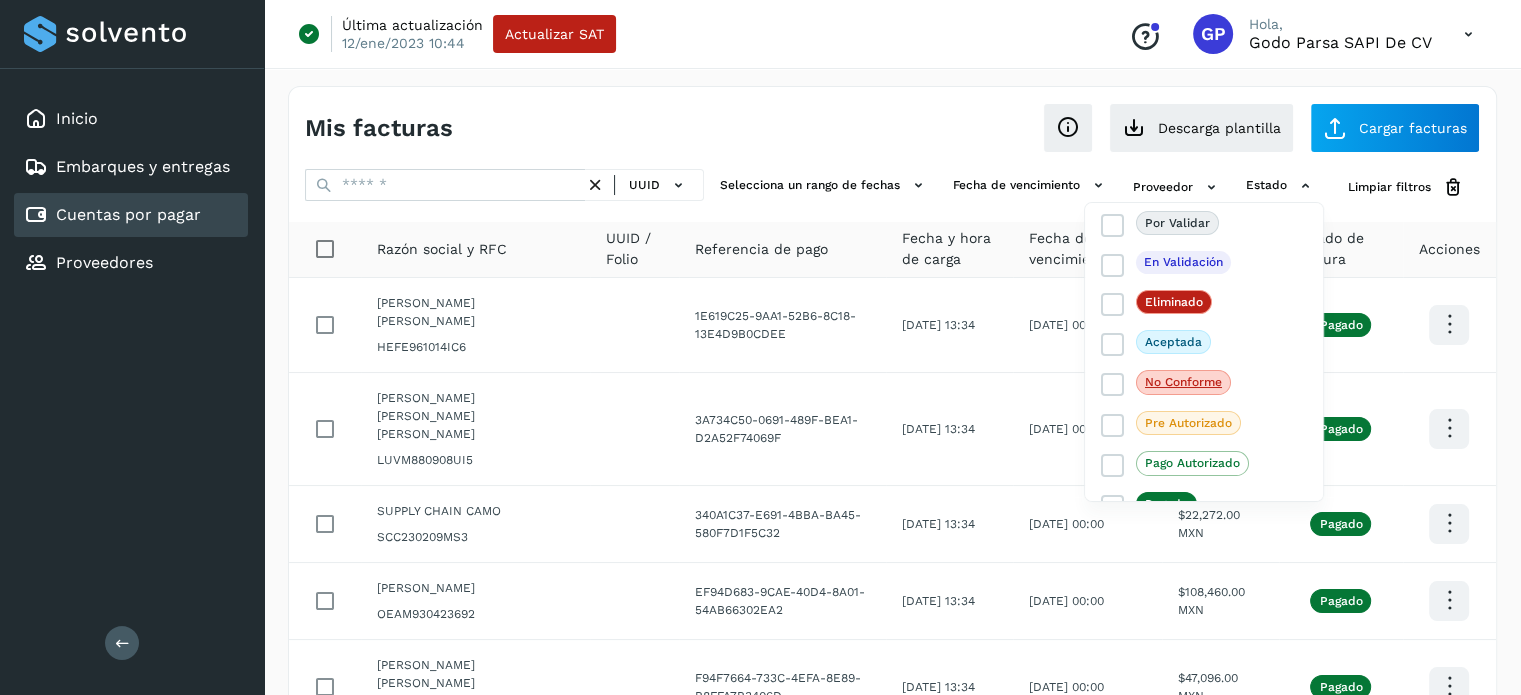 click at bounding box center [760, 347] 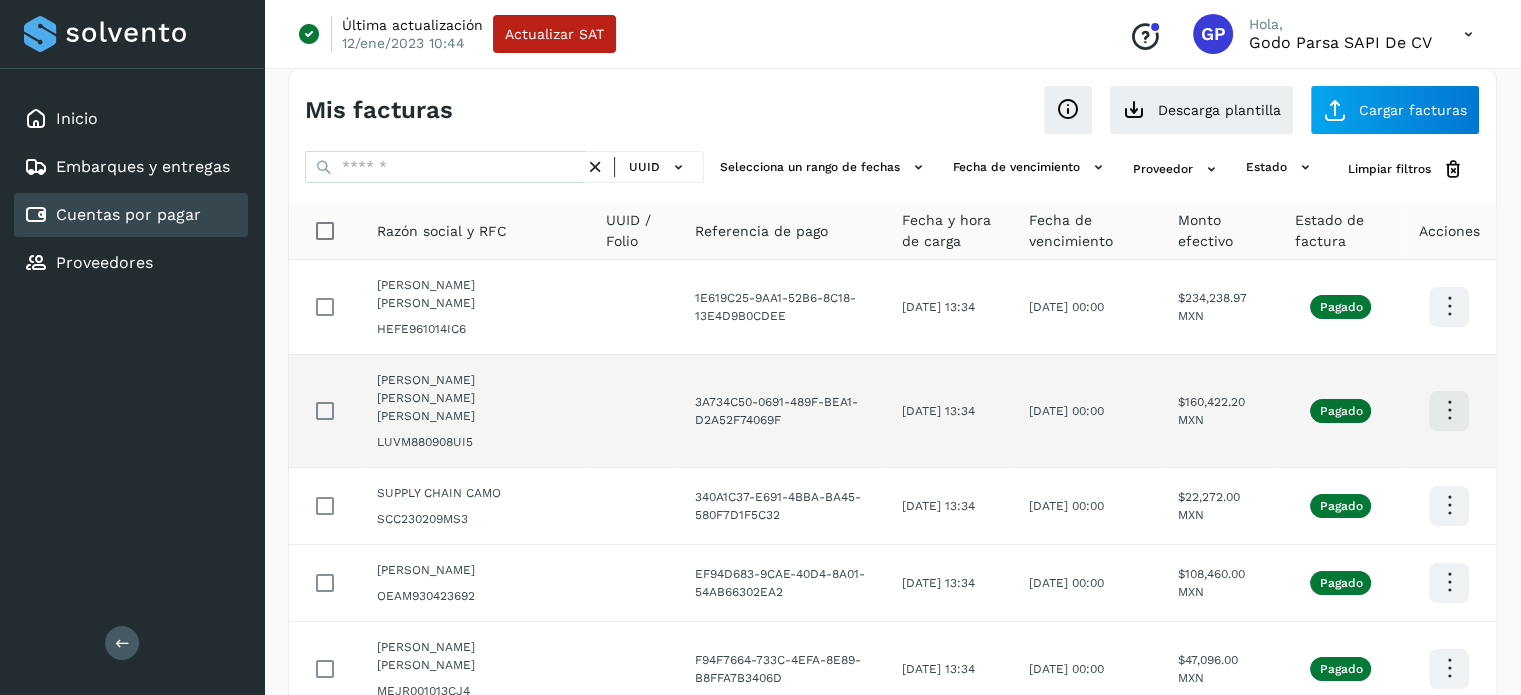 scroll, scrollTop: 0, scrollLeft: 0, axis: both 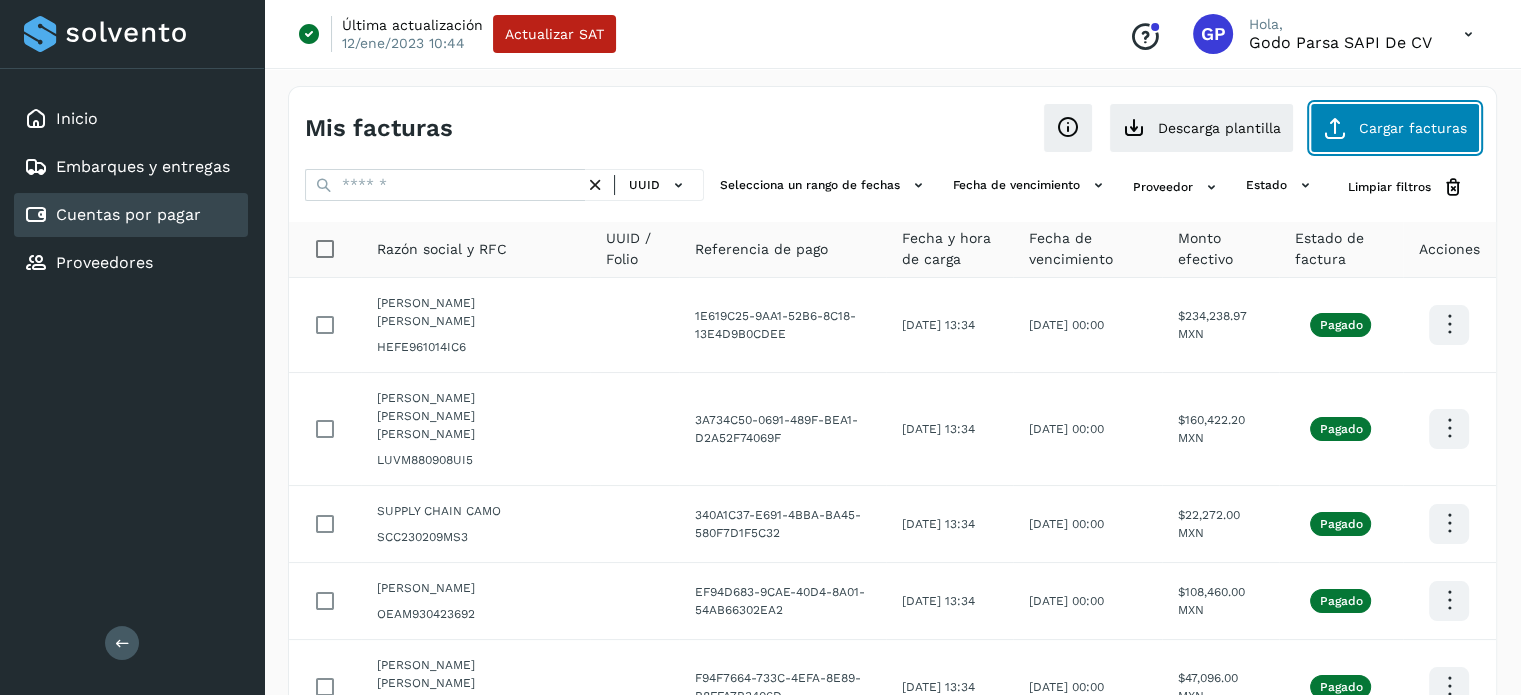 click on "Cargar facturas" 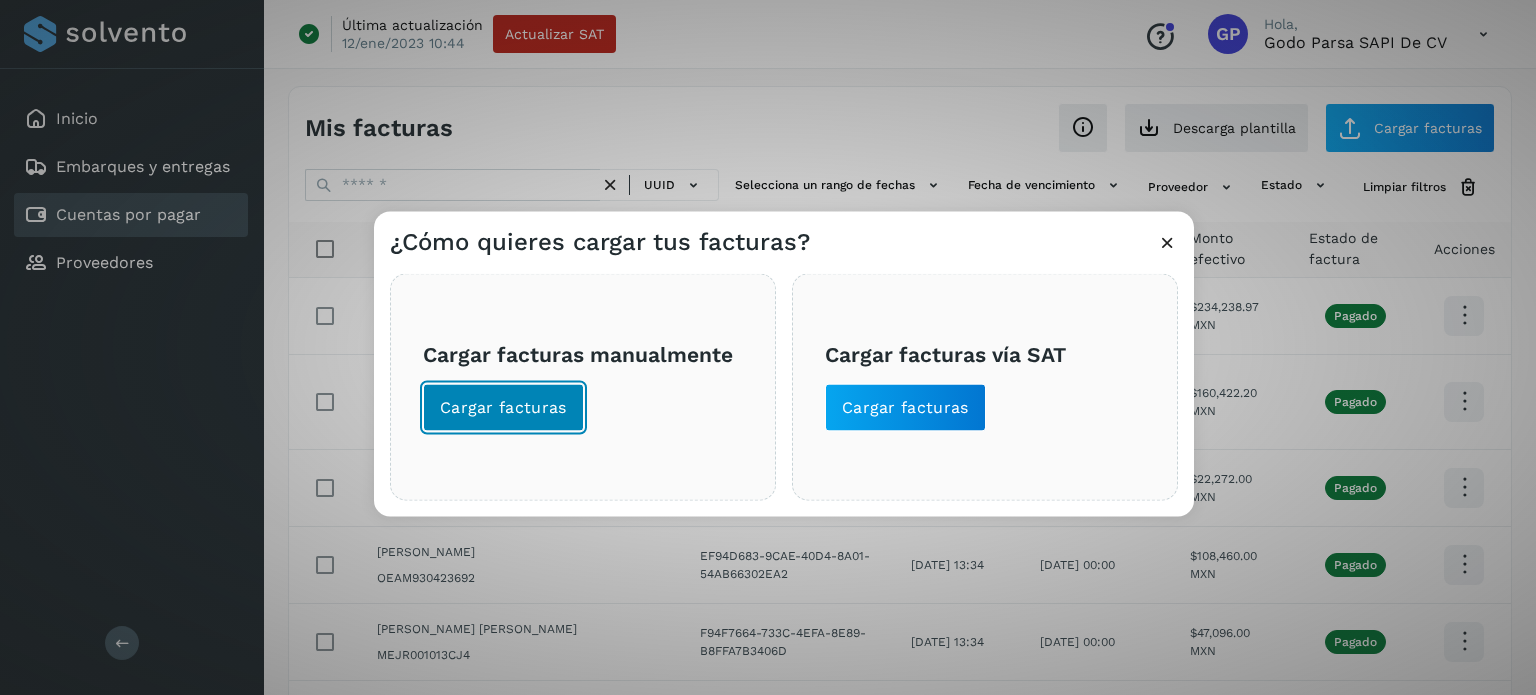 click on "Cargar facturas" 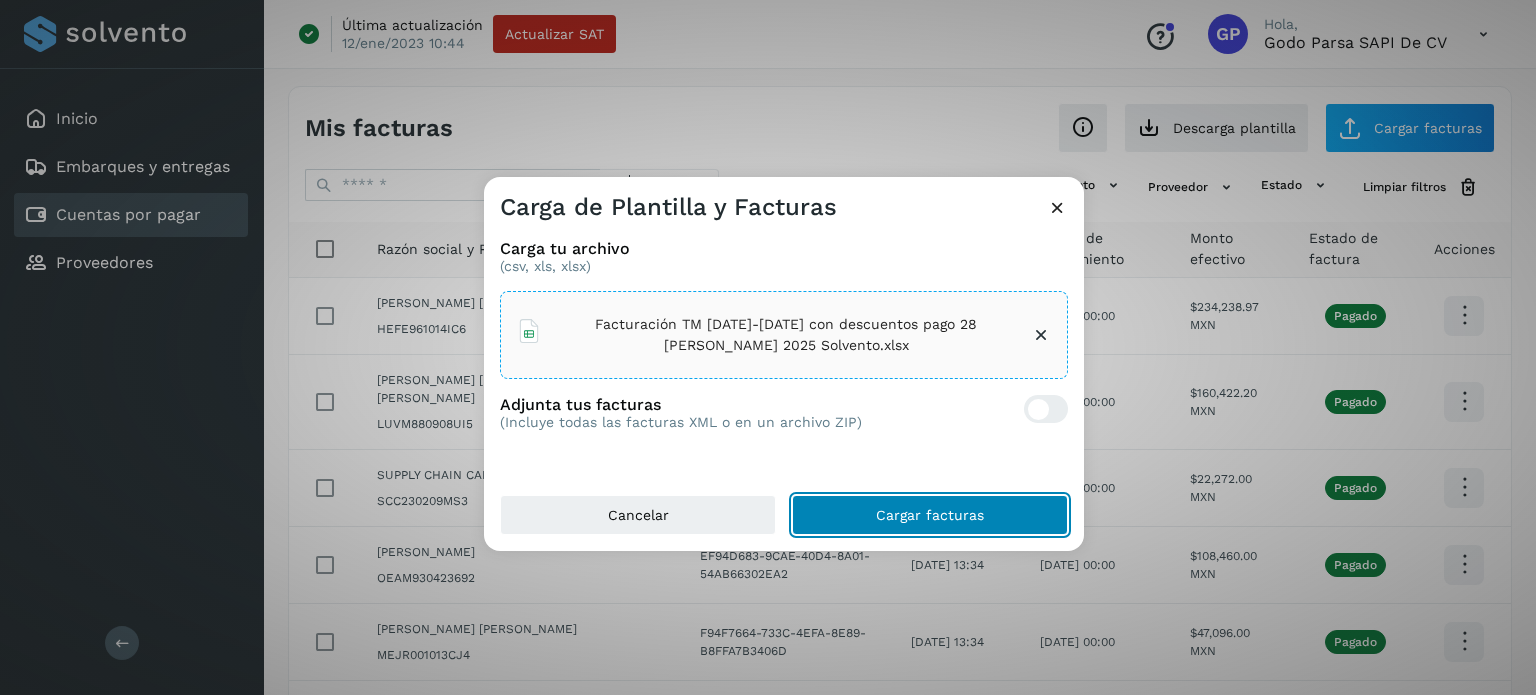 click on "Cargar facturas" 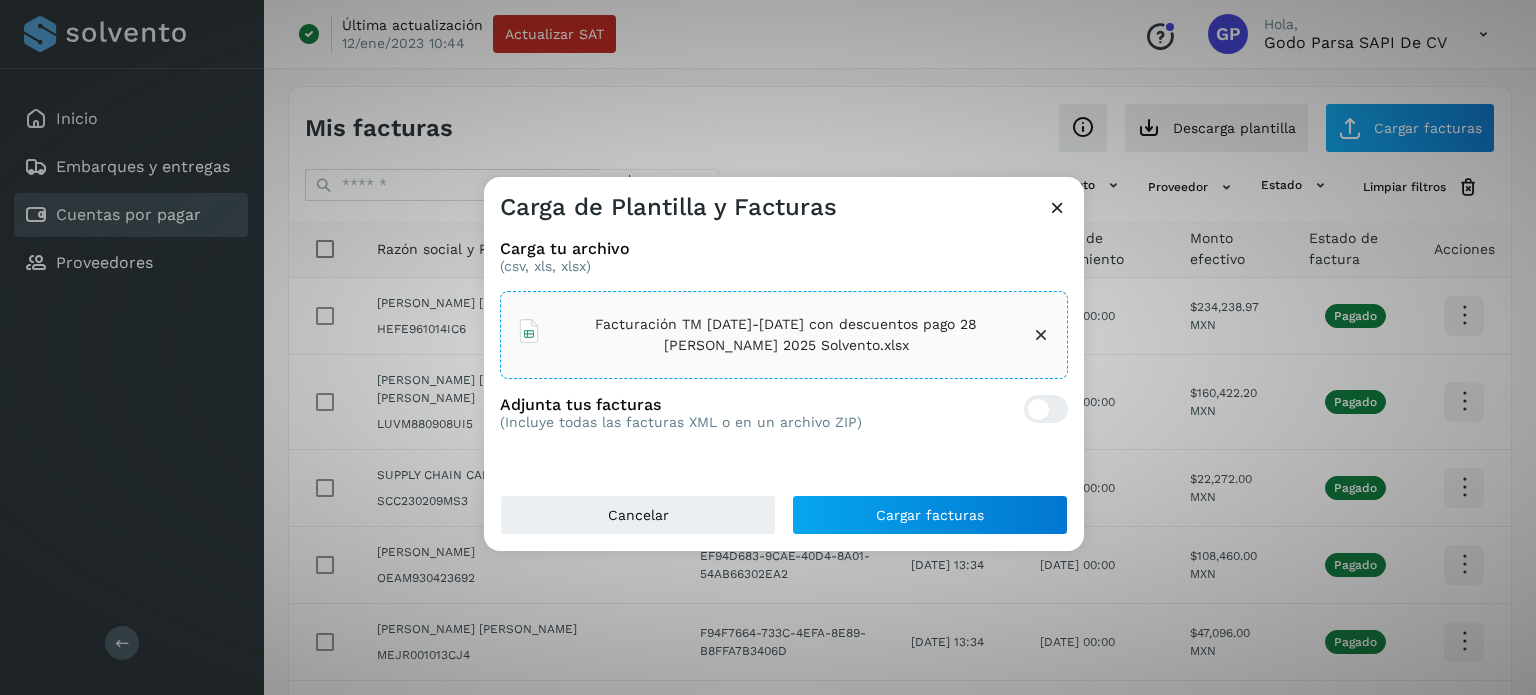 click at bounding box center [1057, 207] 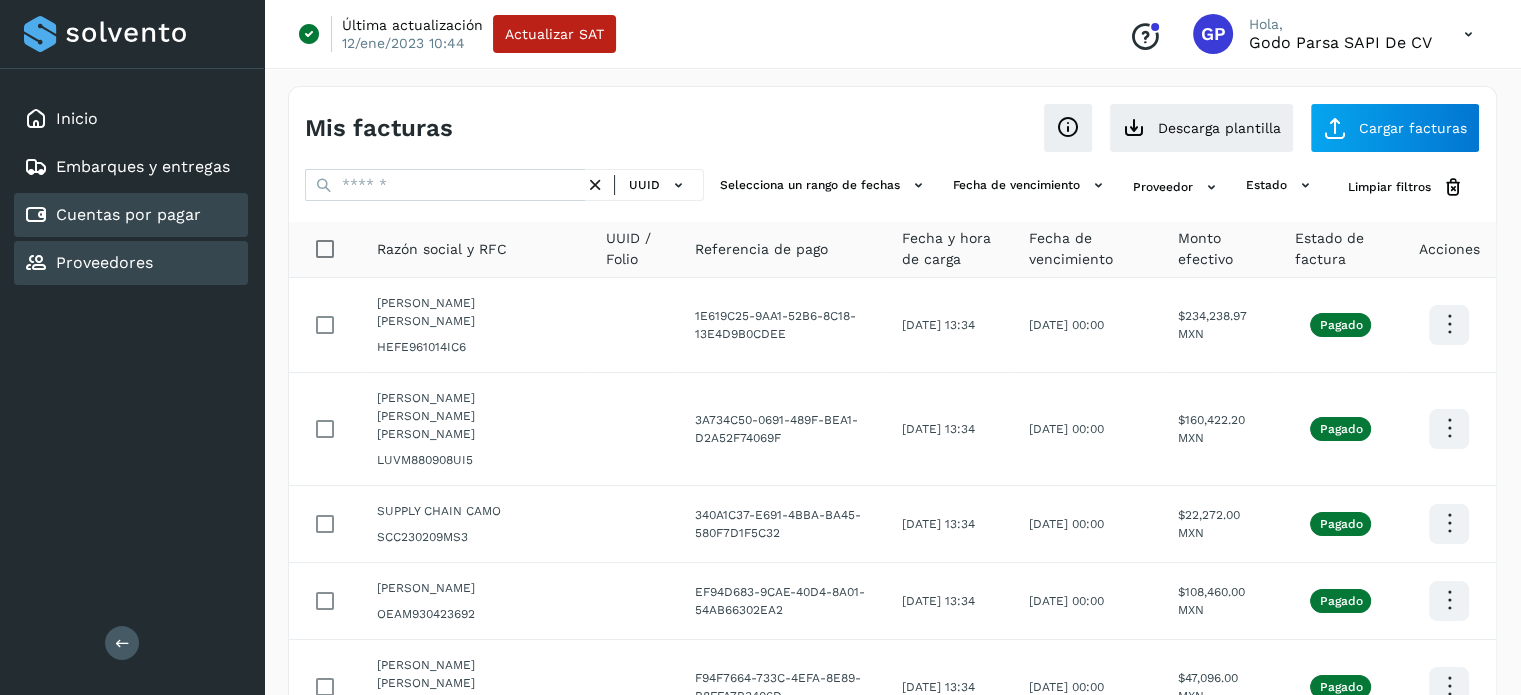 click on "Proveedores" at bounding box center [104, 262] 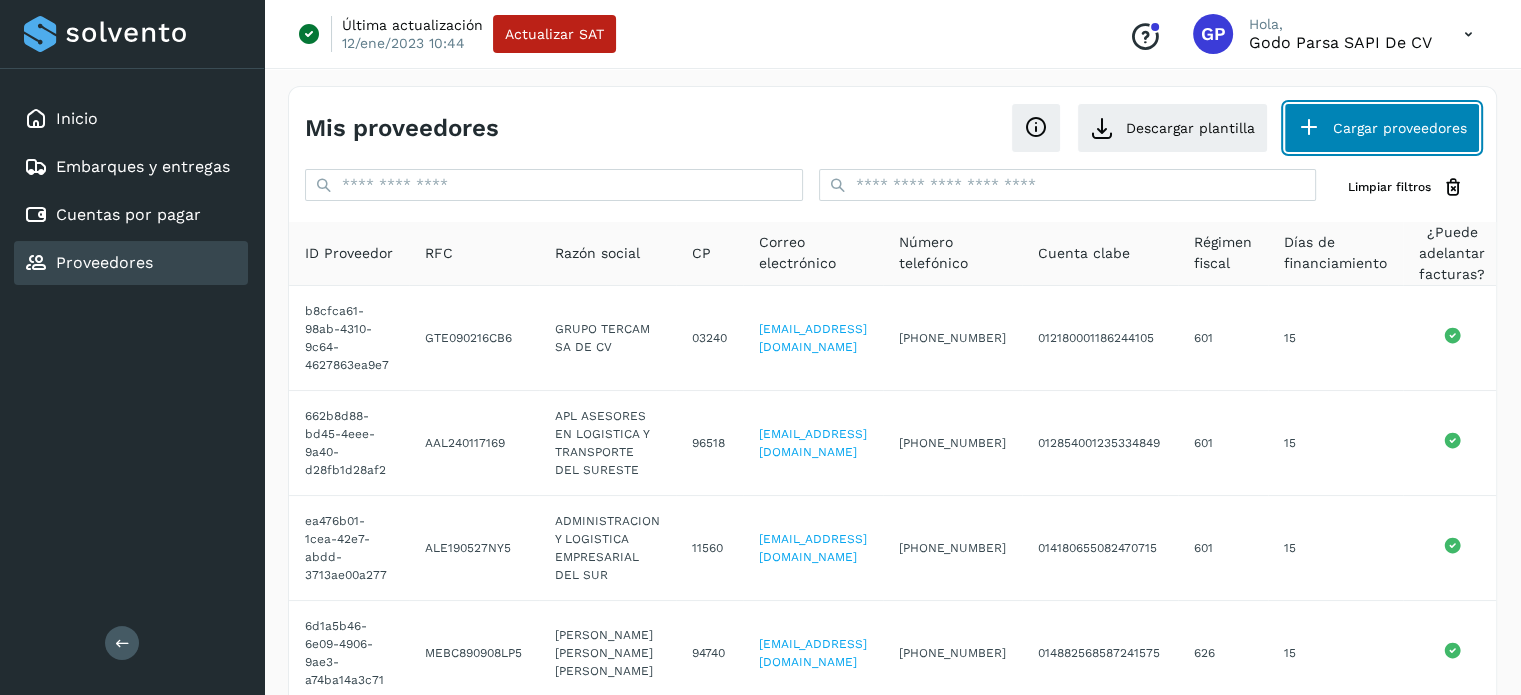 click on "Cargar proveedores" at bounding box center (1382, 128) 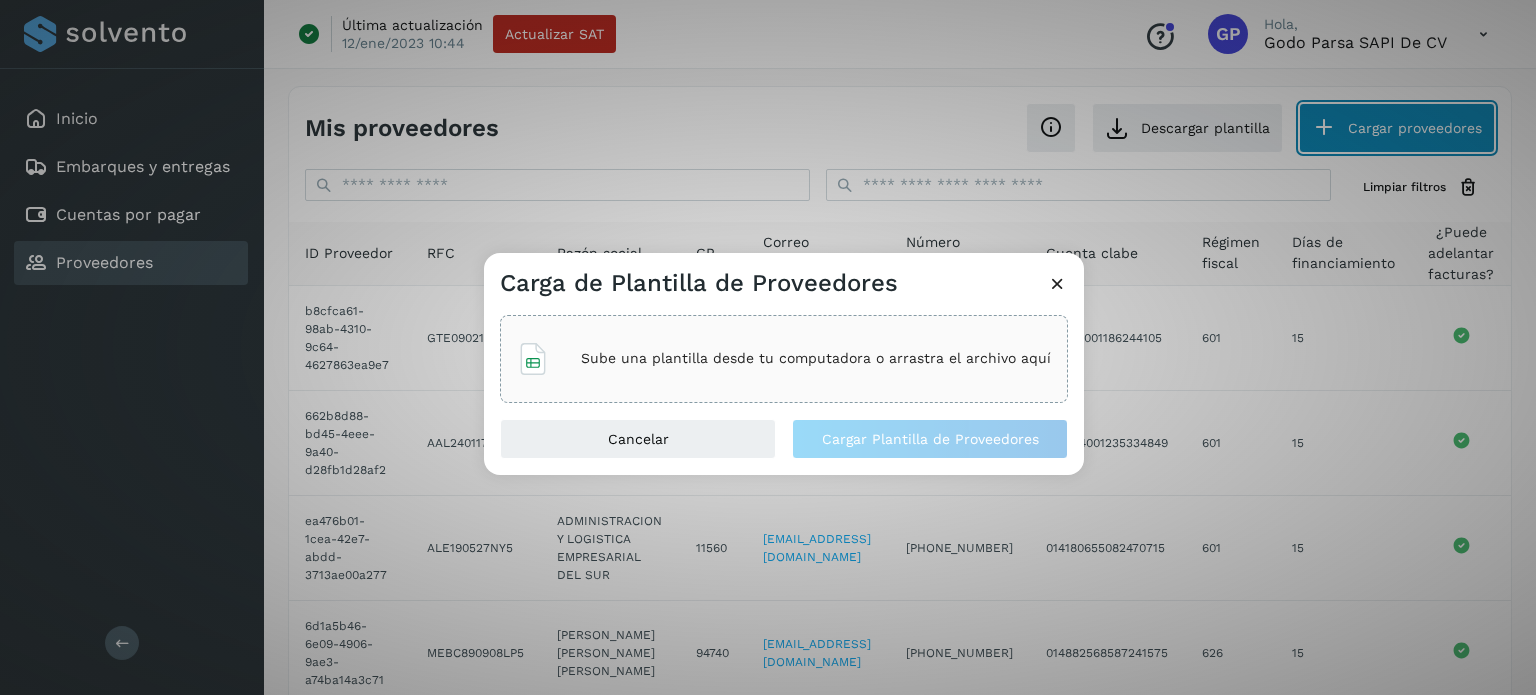 type 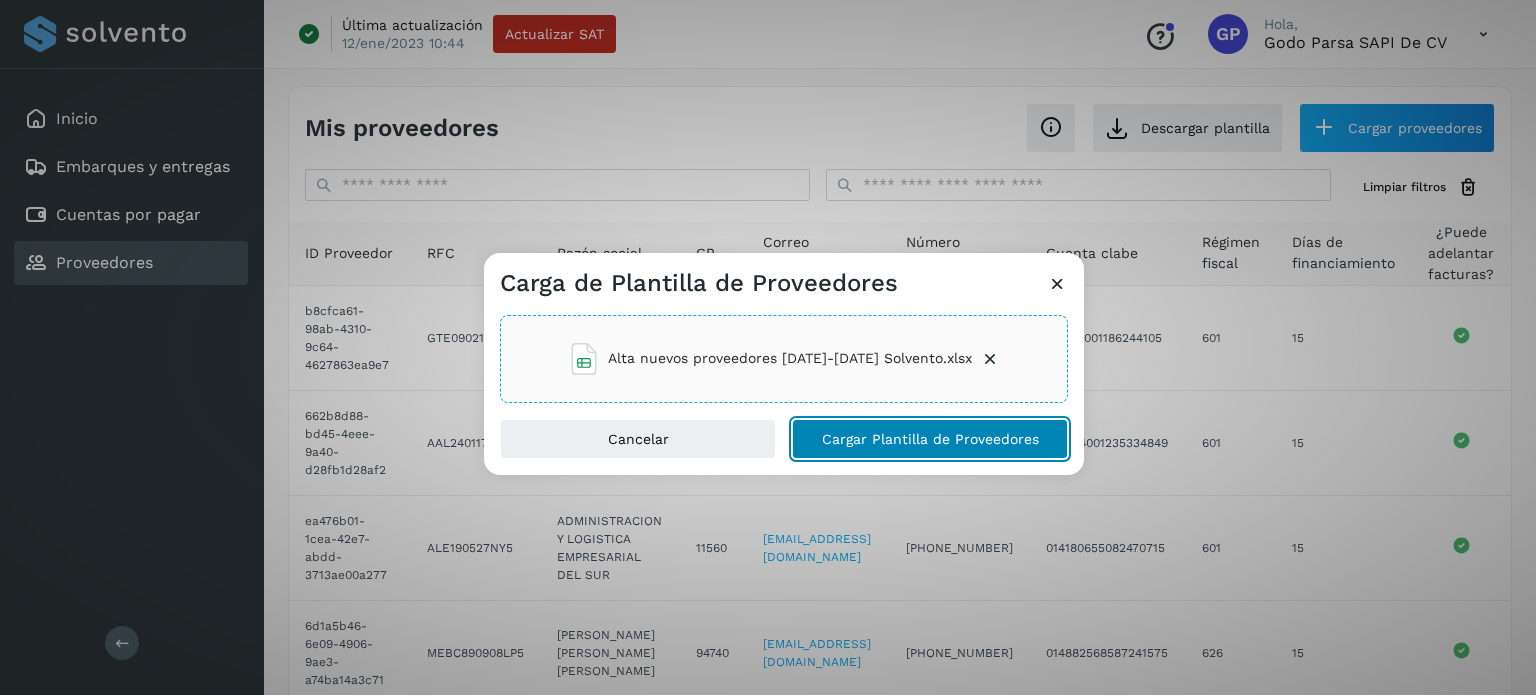 click on "Cargar Plantilla de Proveedores" 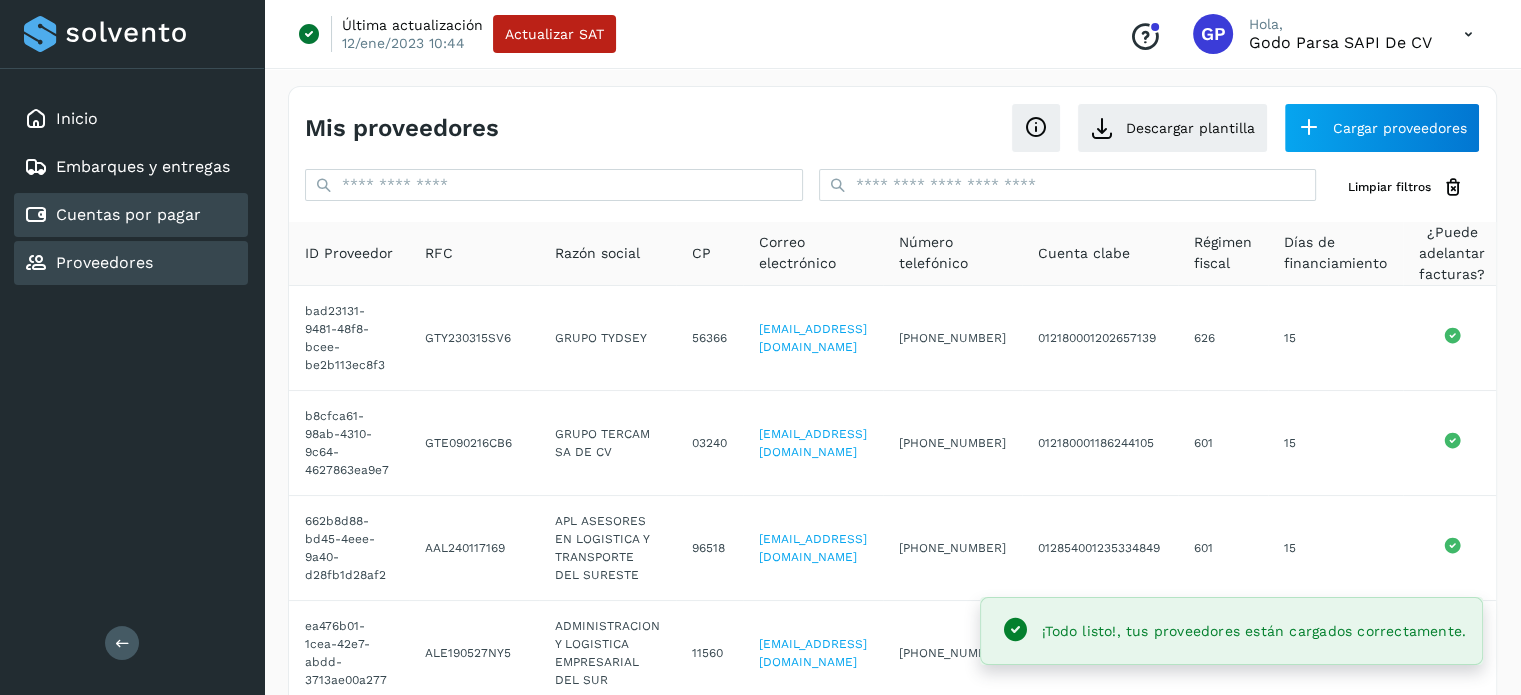 click on "Cuentas por pagar" at bounding box center [128, 214] 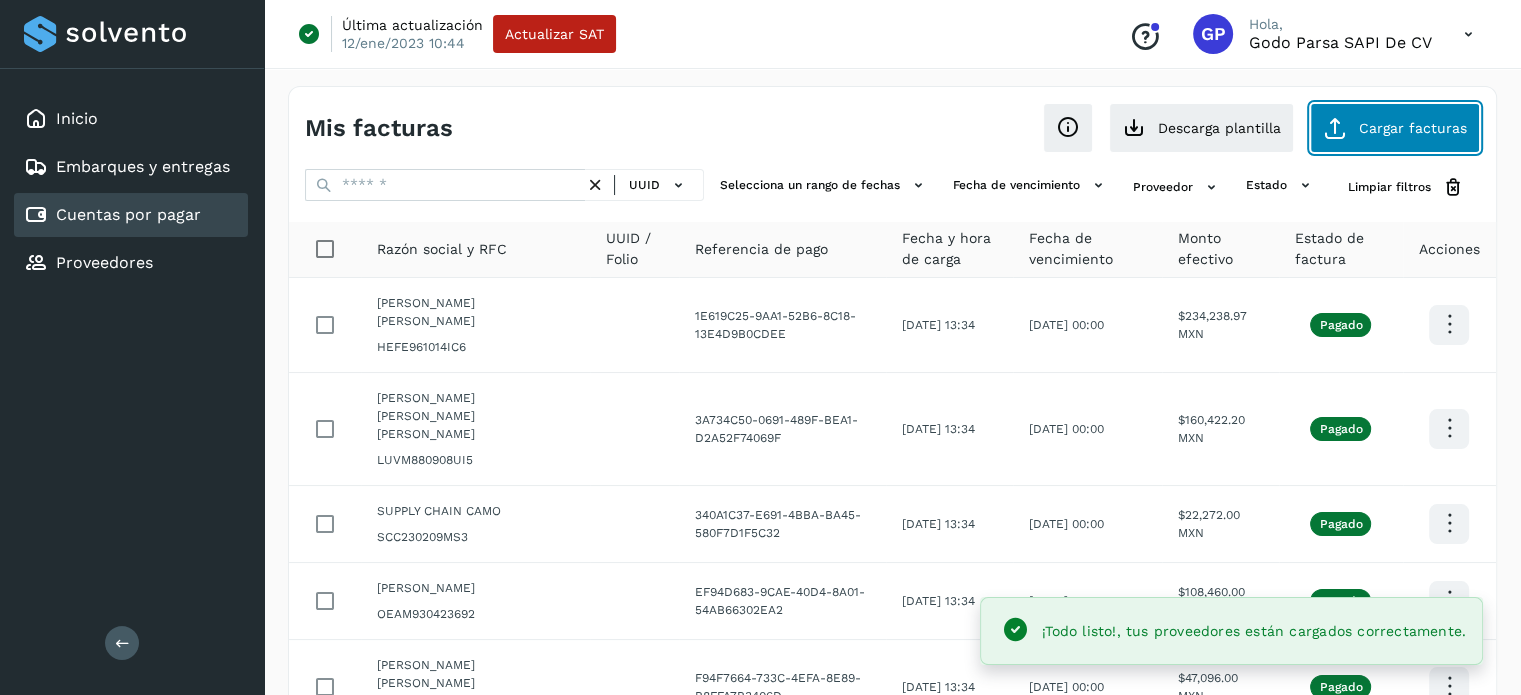 click on "Cargar facturas" 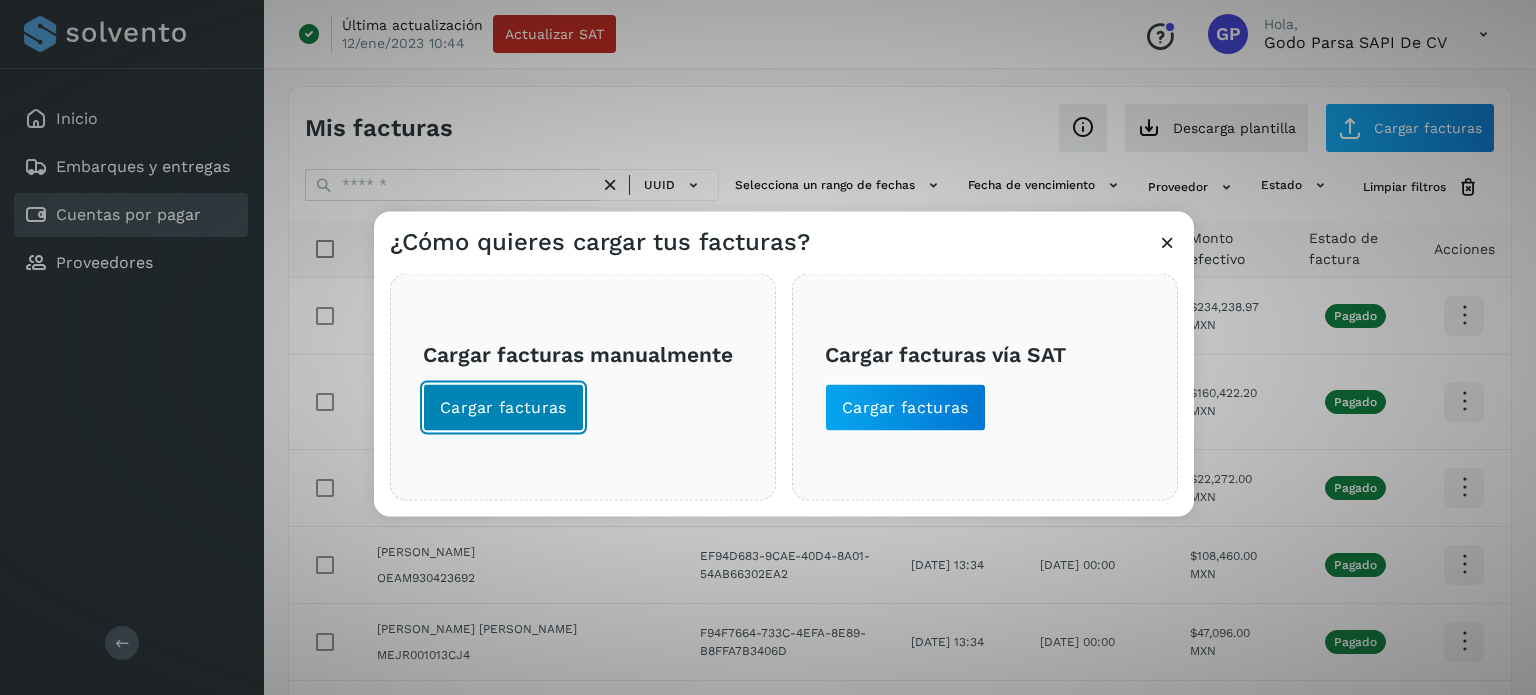 click on "Cargar facturas" 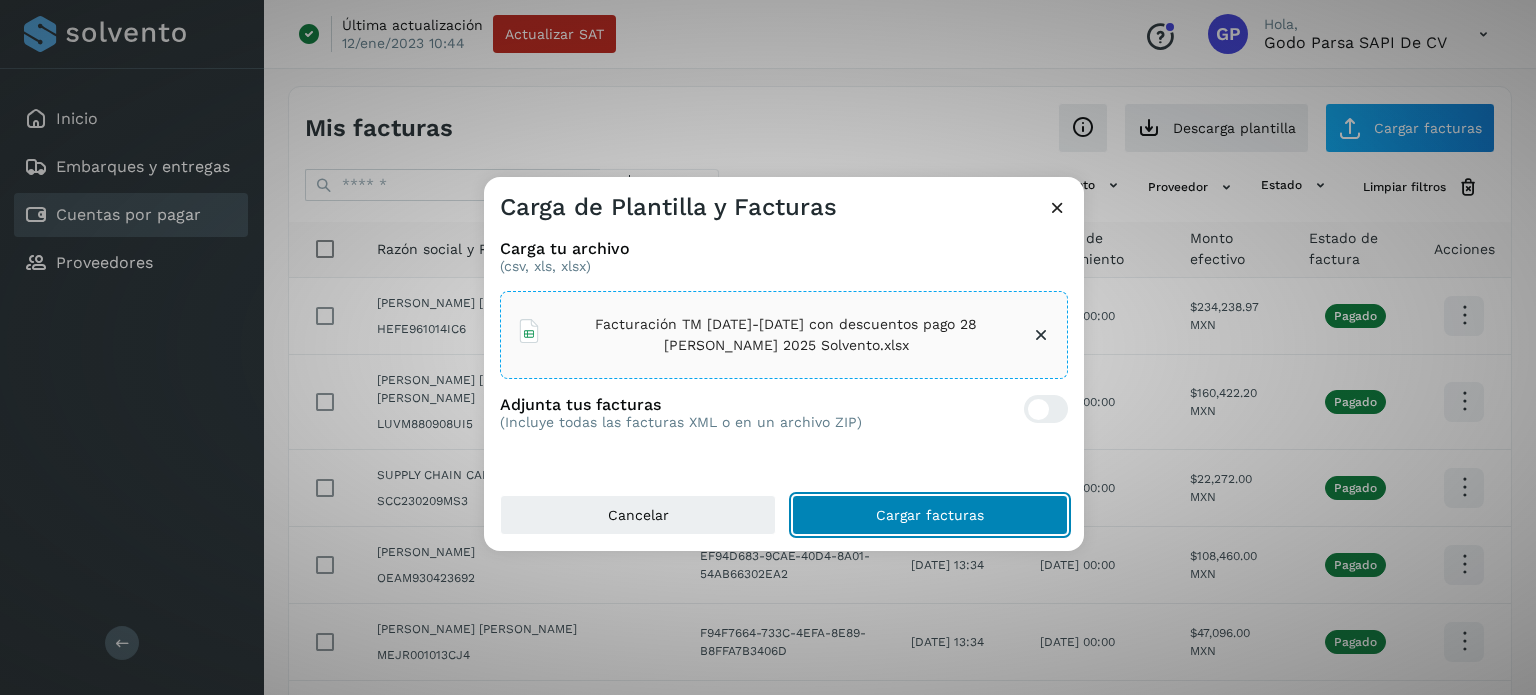 click on "Cargar facturas" 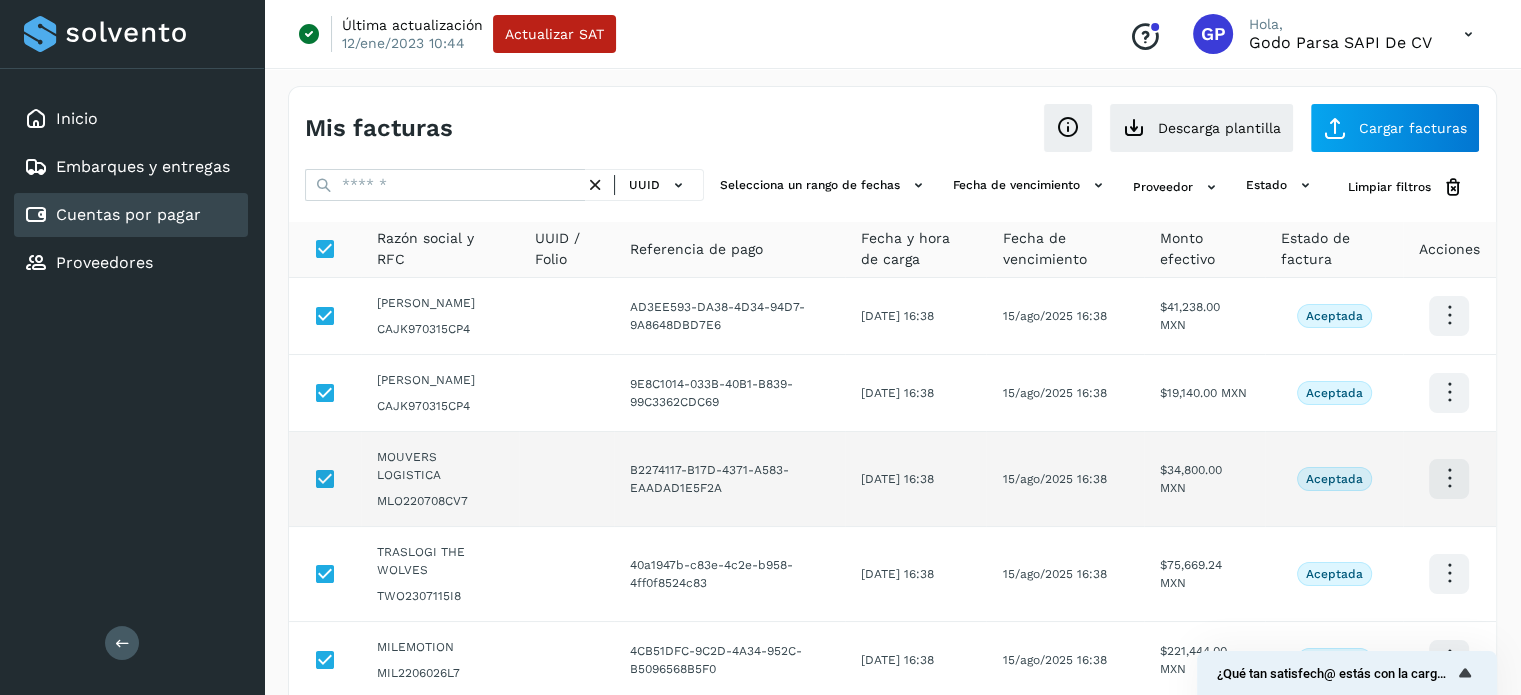 scroll, scrollTop: 653, scrollLeft: 0, axis: vertical 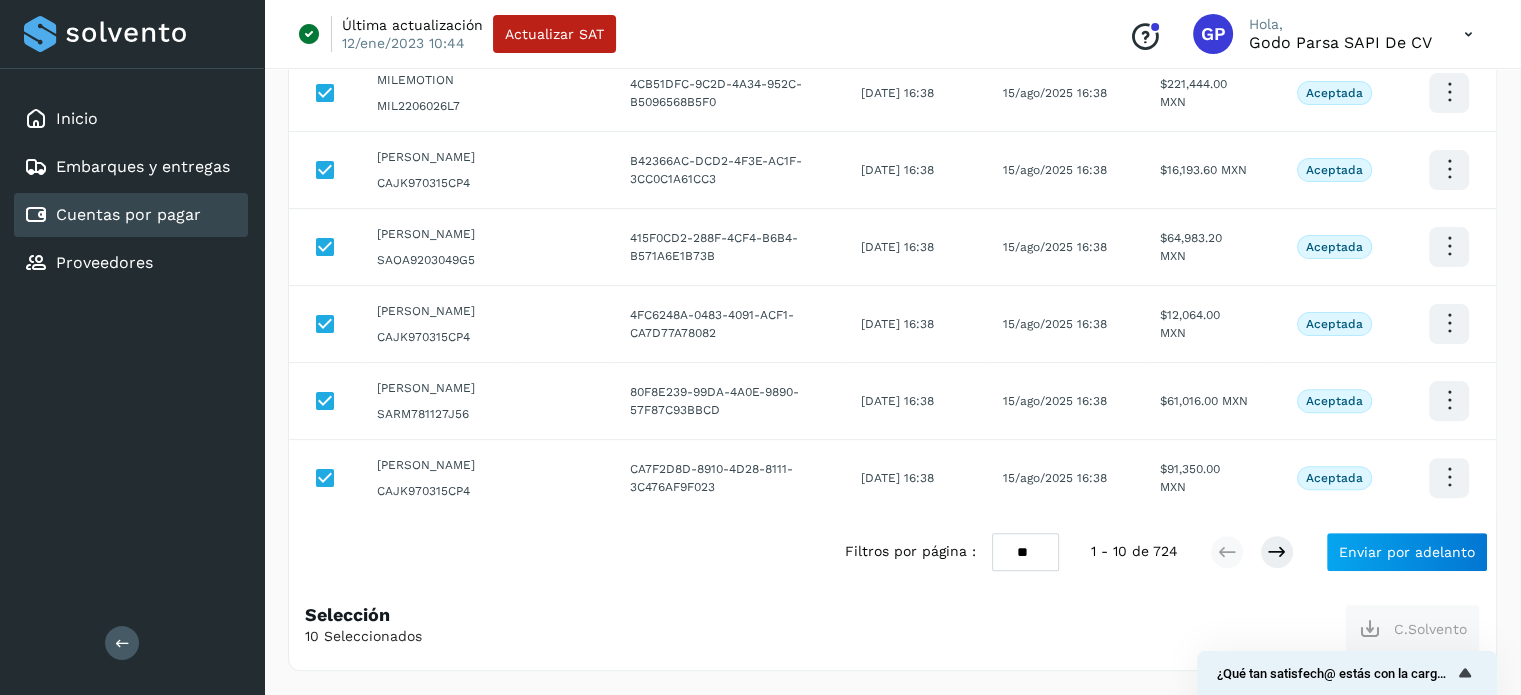 click on "** ** **" at bounding box center [1025, 552] 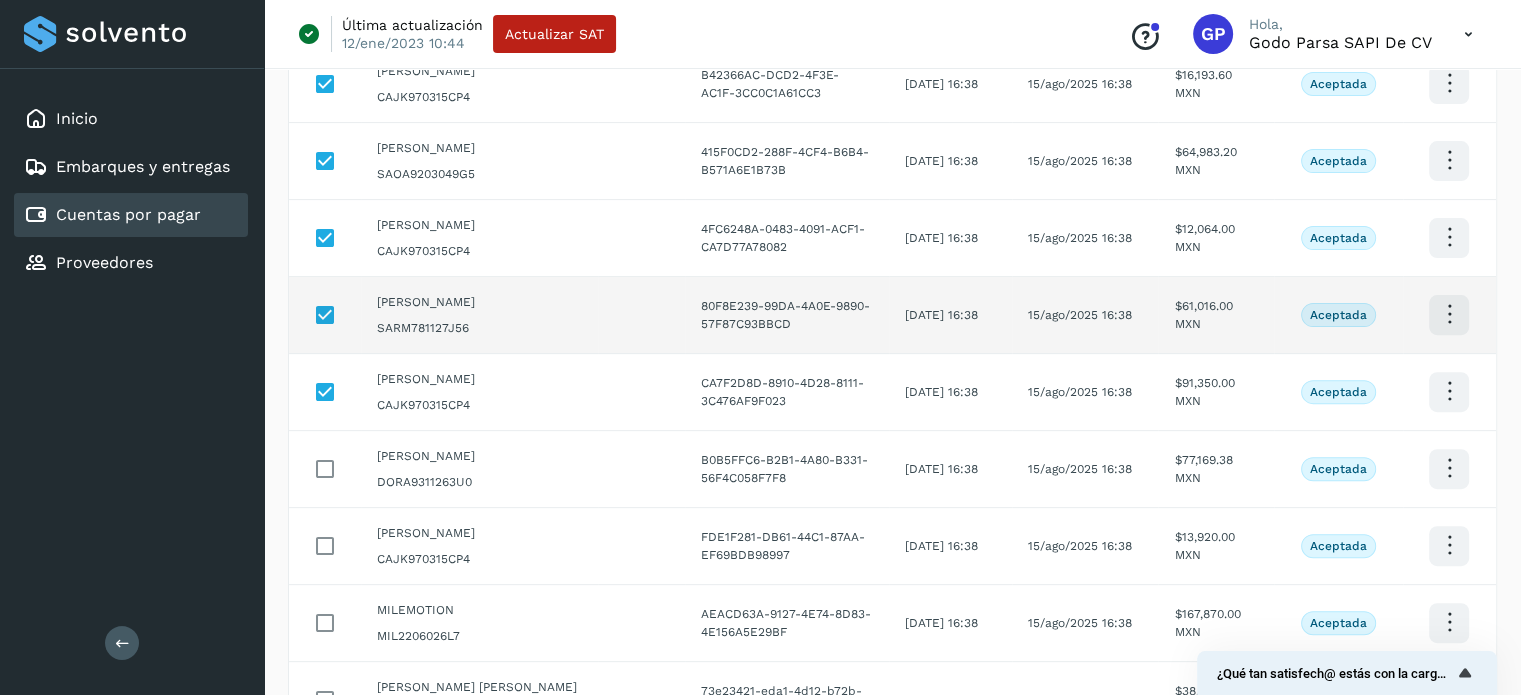 scroll, scrollTop: 0, scrollLeft: 0, axis: both 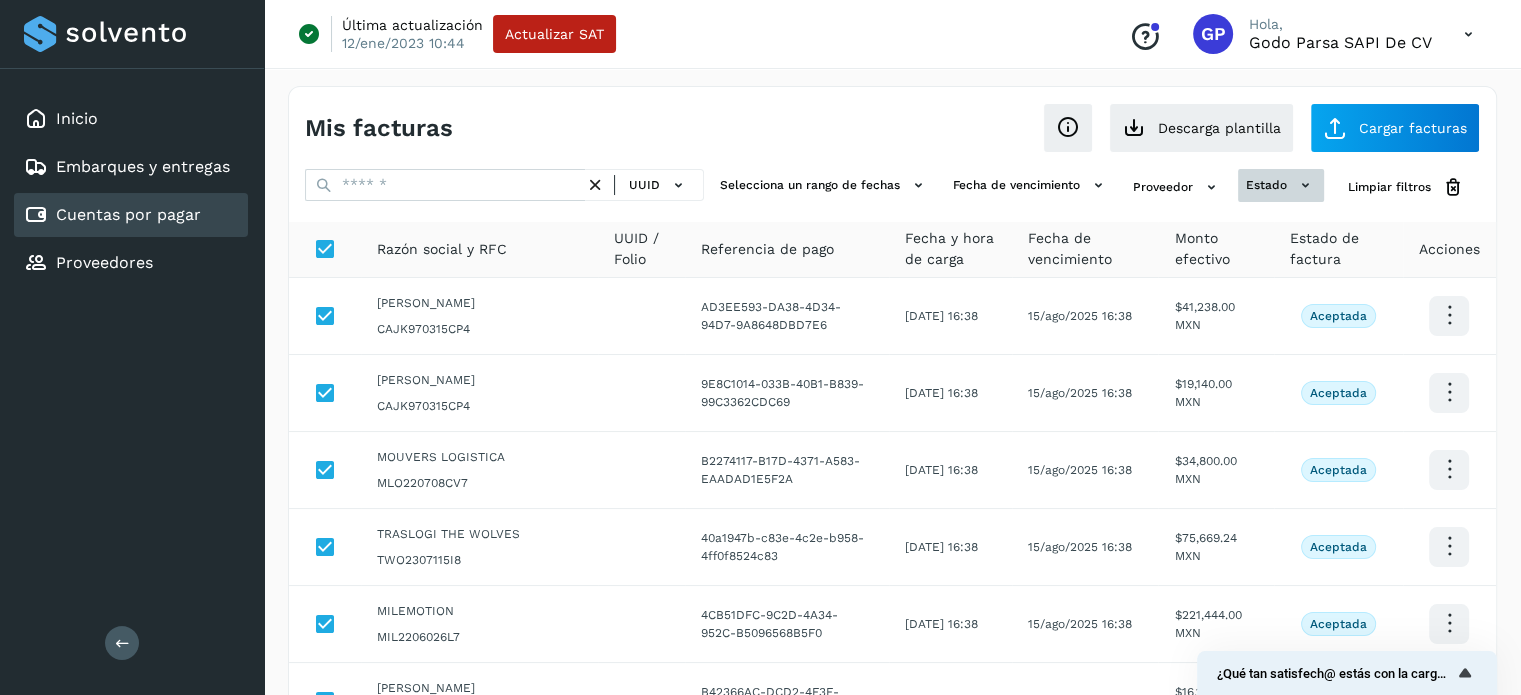 click 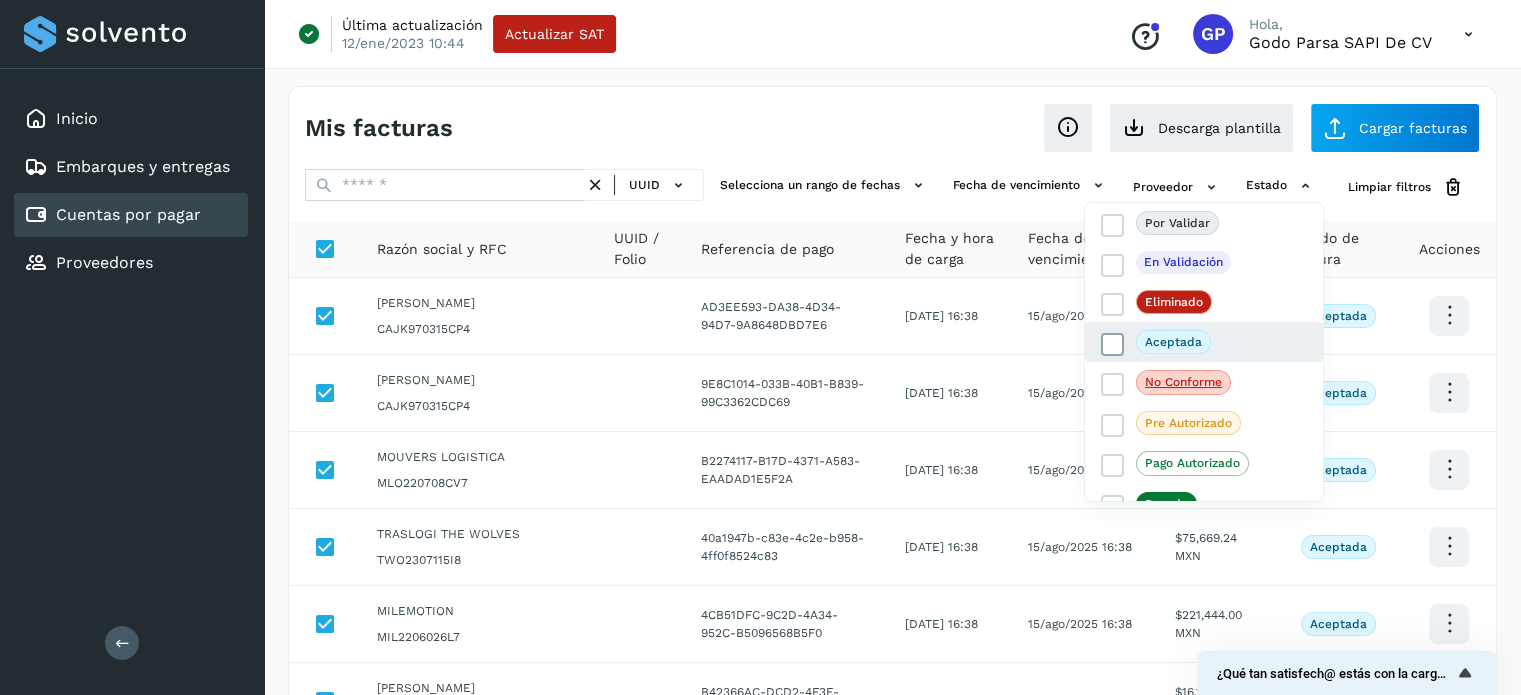click at bounding box center (1113, 345) 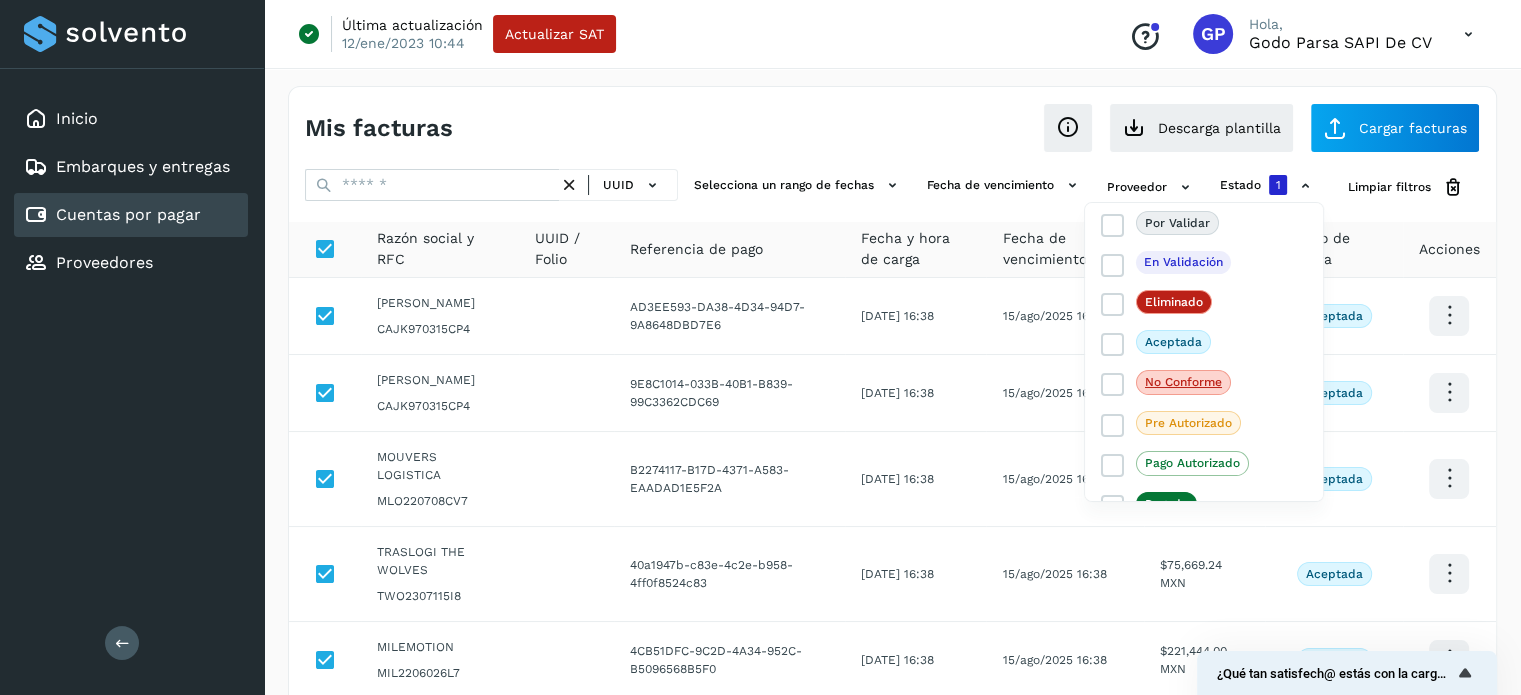 scroll, scrollTop: 653, scrollLeft: 0, axis: vertical 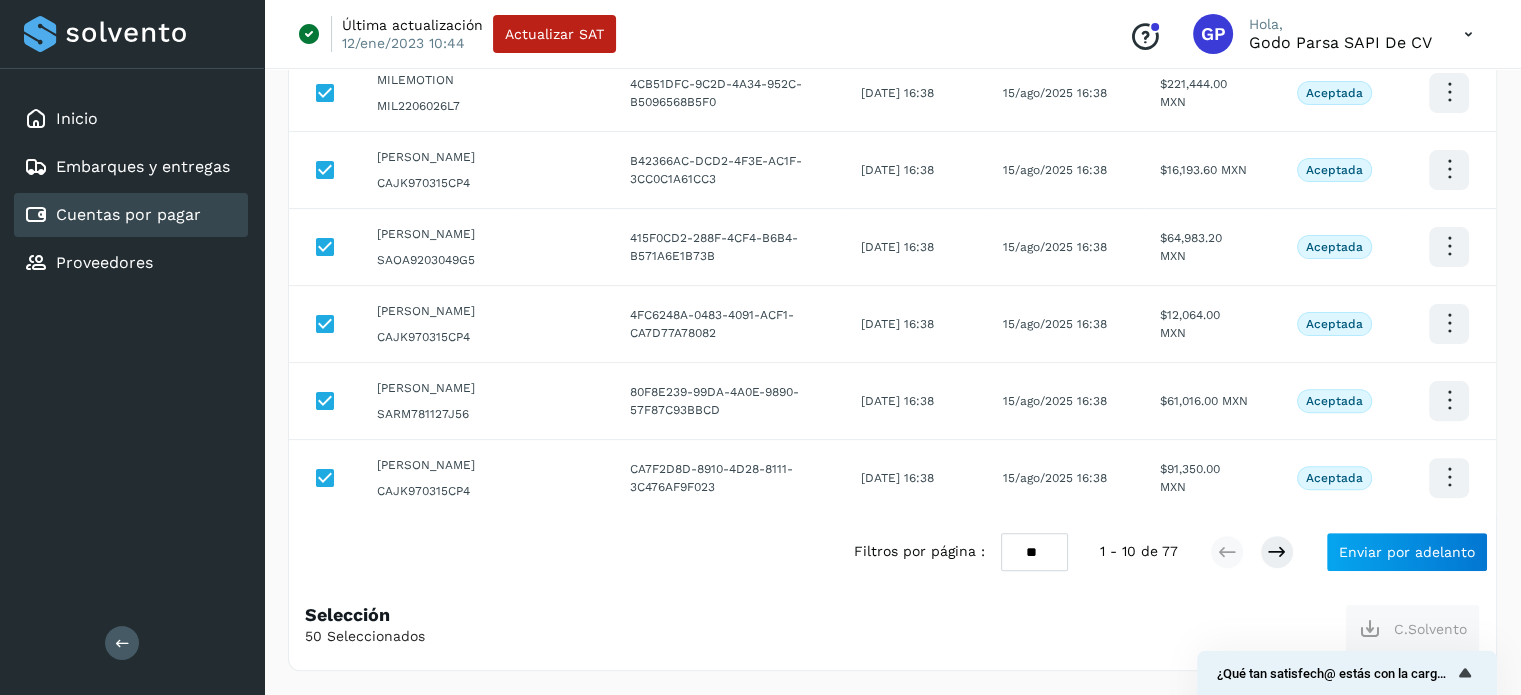 click at bounding box center (760, 347) 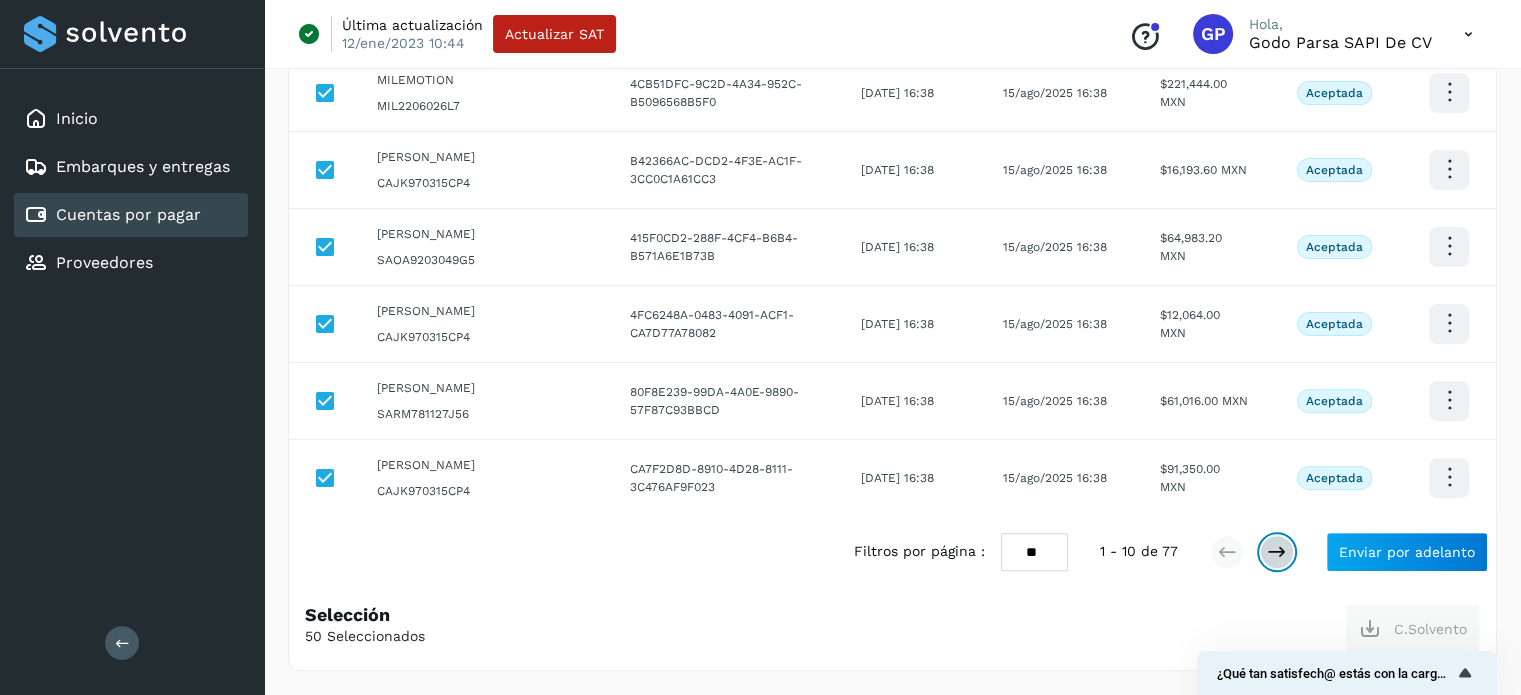 click at bounding box center (1277, 552) 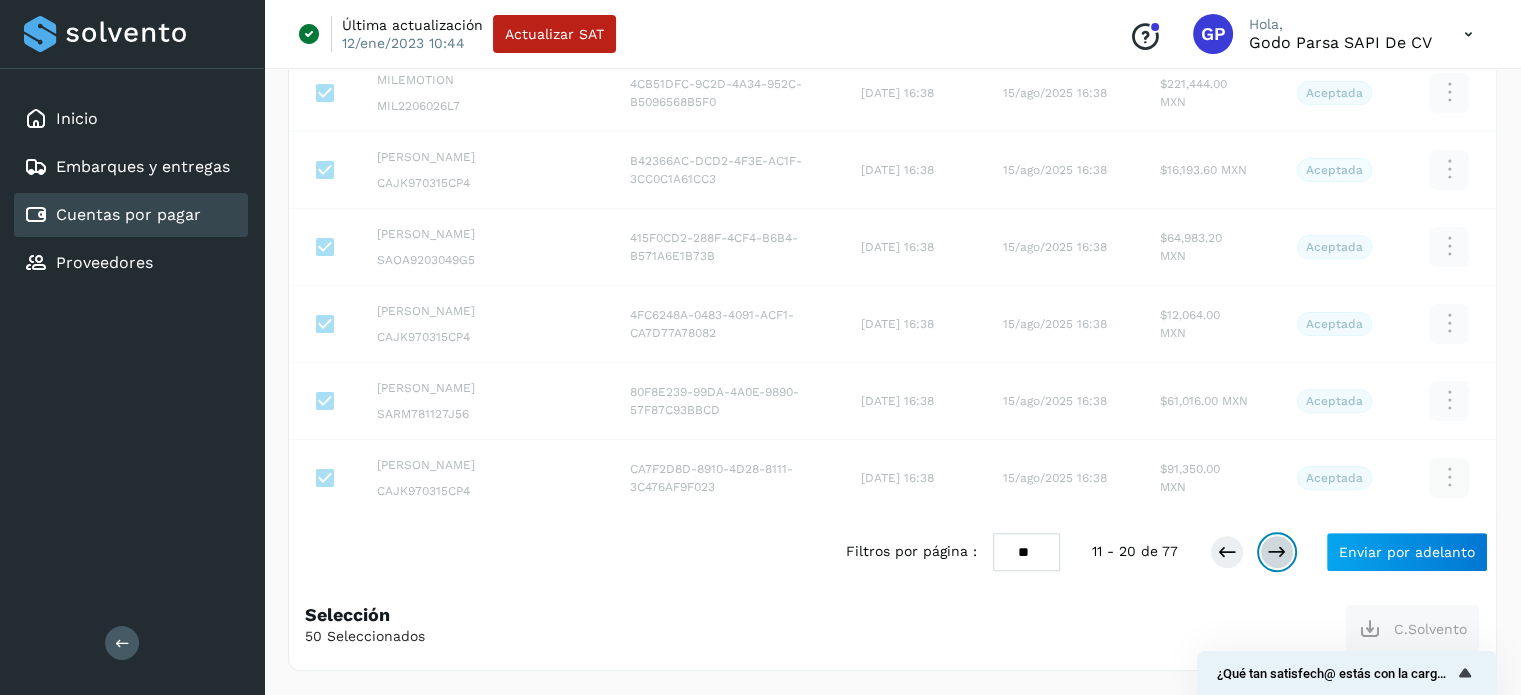 scroll, scrollTop: 599, scrollLeft: 0, axis: vertical 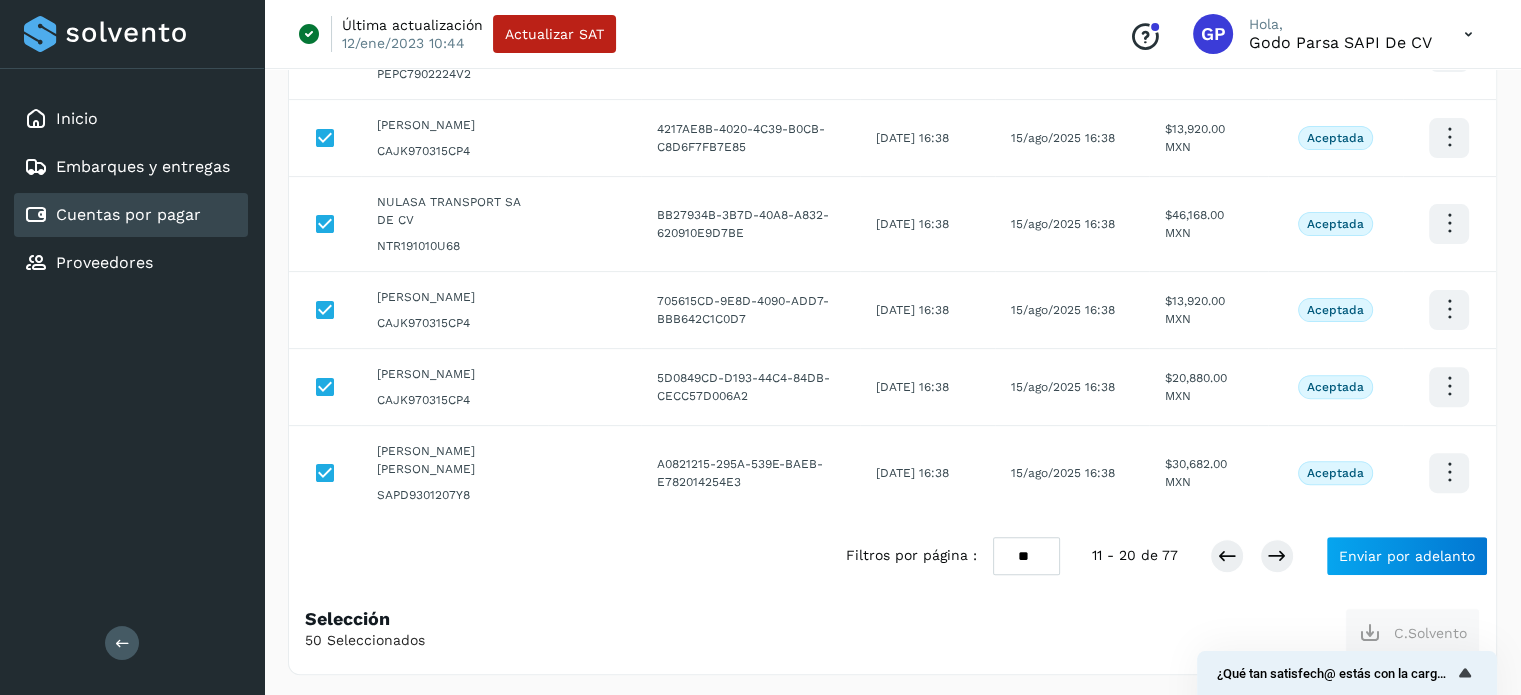 click on "** ** **" at bounding box center (1026, 556) 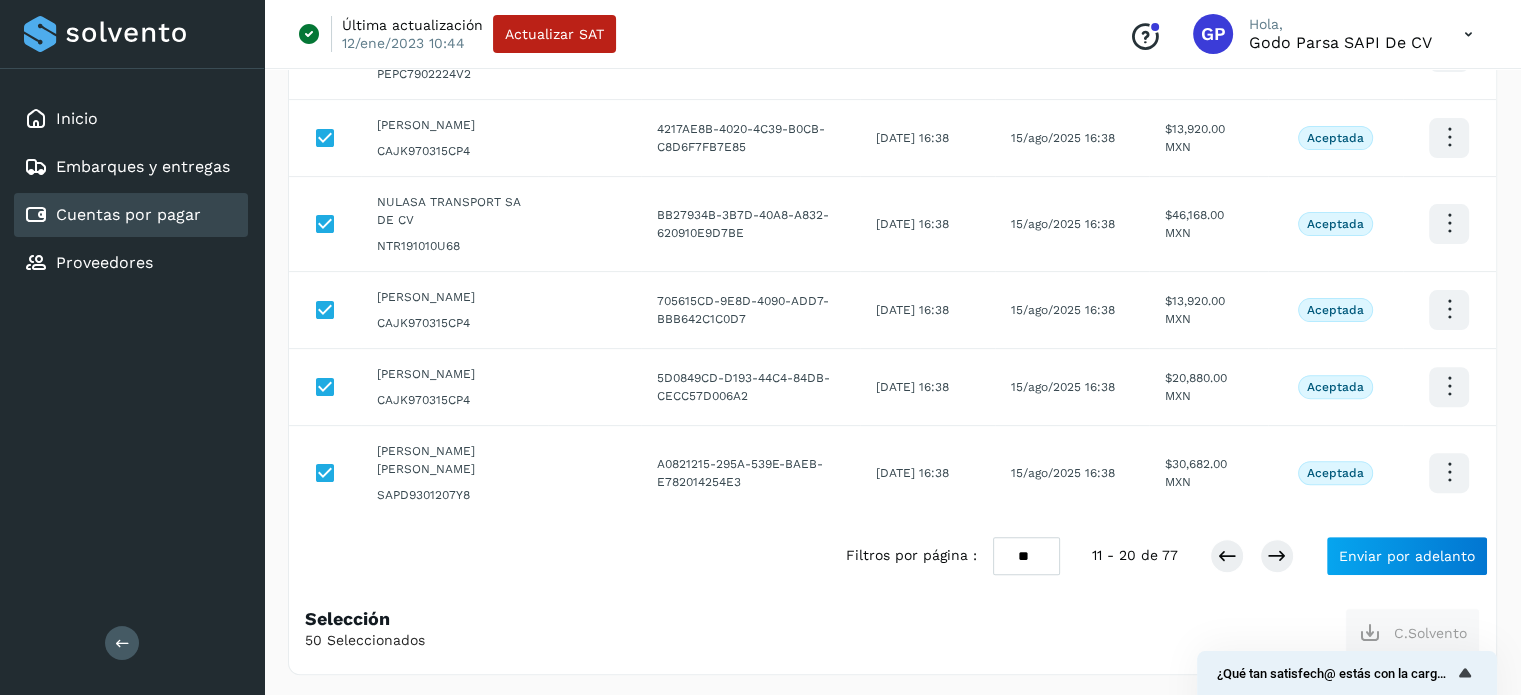select on "**" 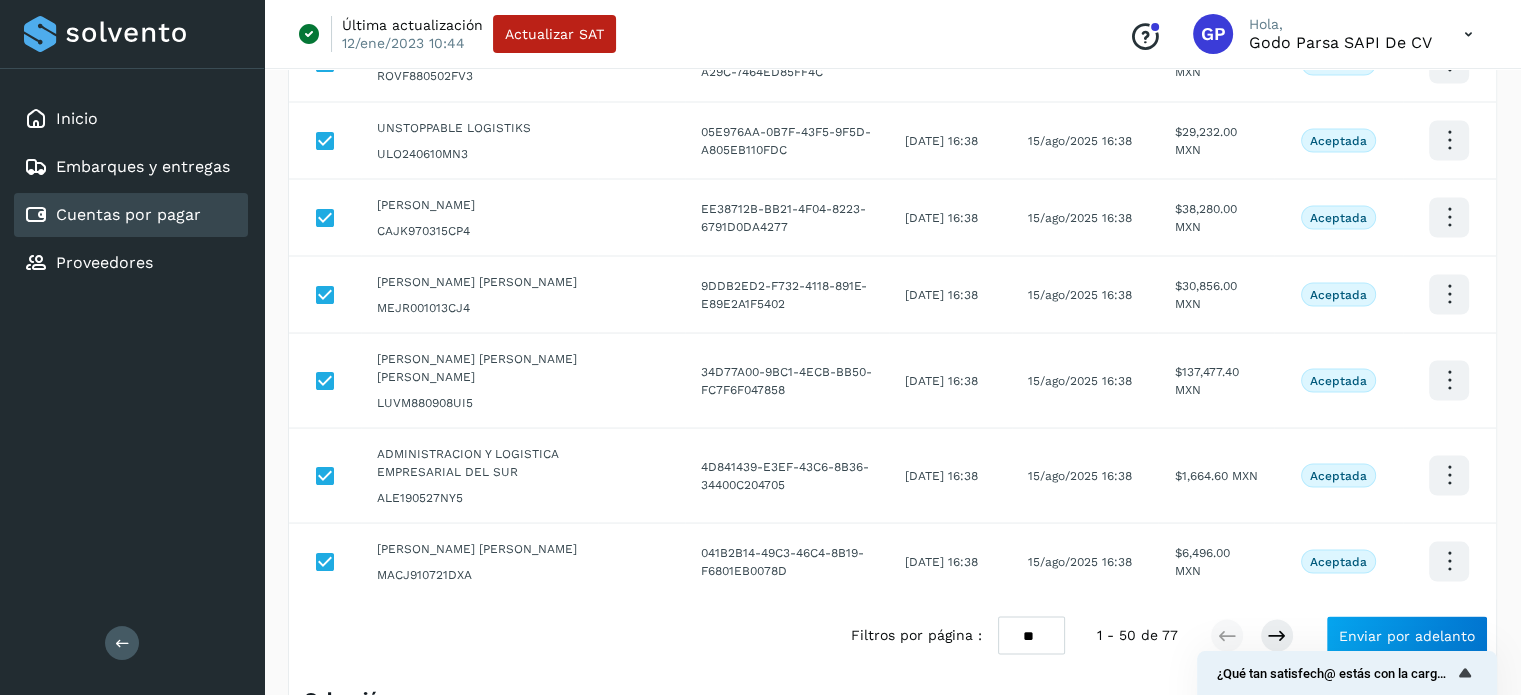 scroll, scrollTop: 3905, scrollLeft: 0, axis: vertical 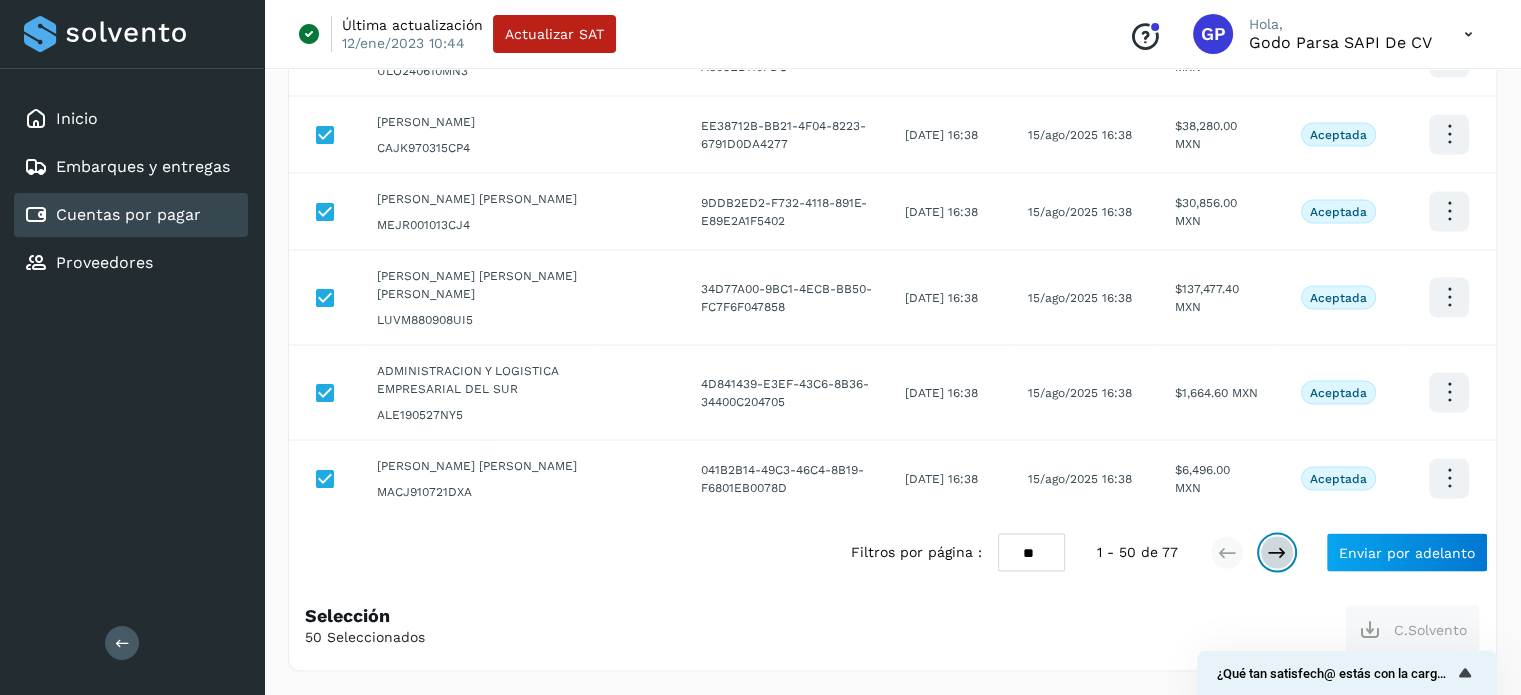 click at bounding box center (1277, 552) 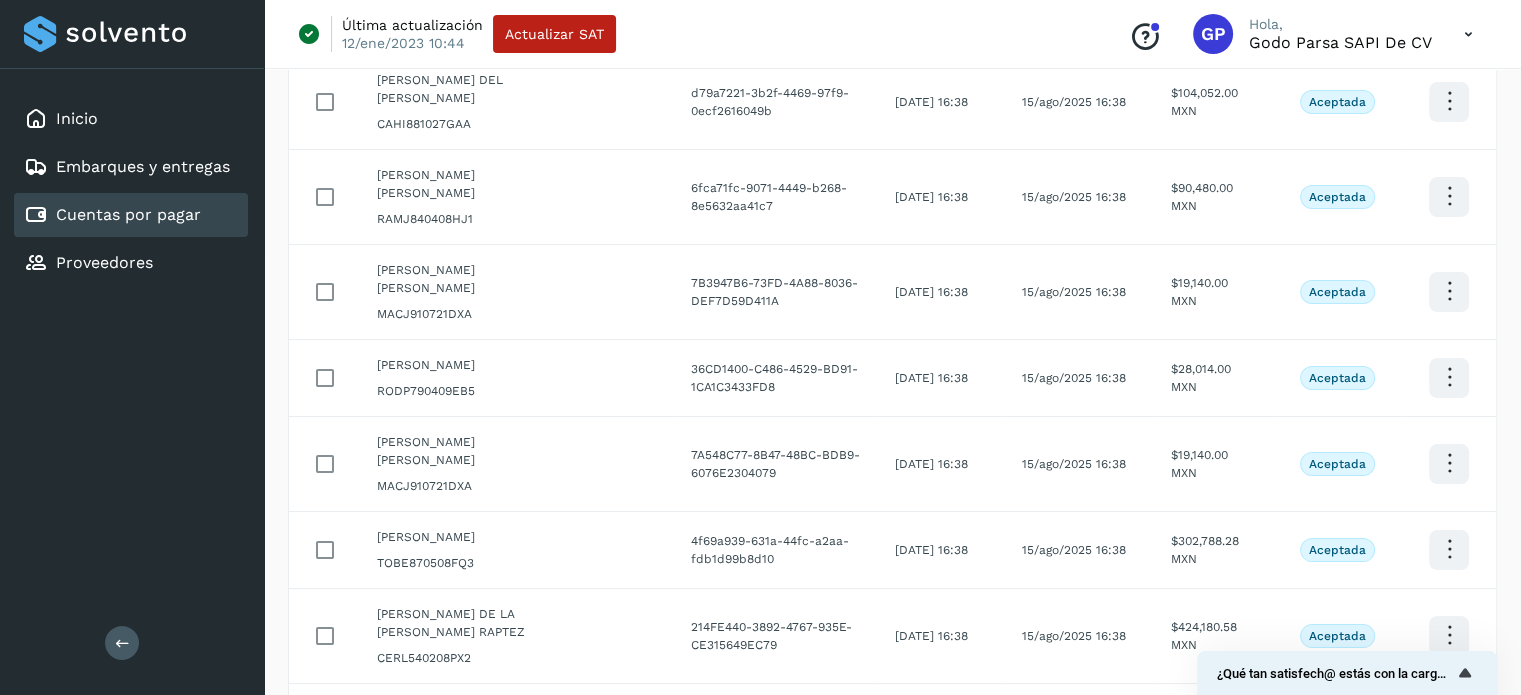 scroll, scrollTop: 0, scrollLeft: 0, axis: both 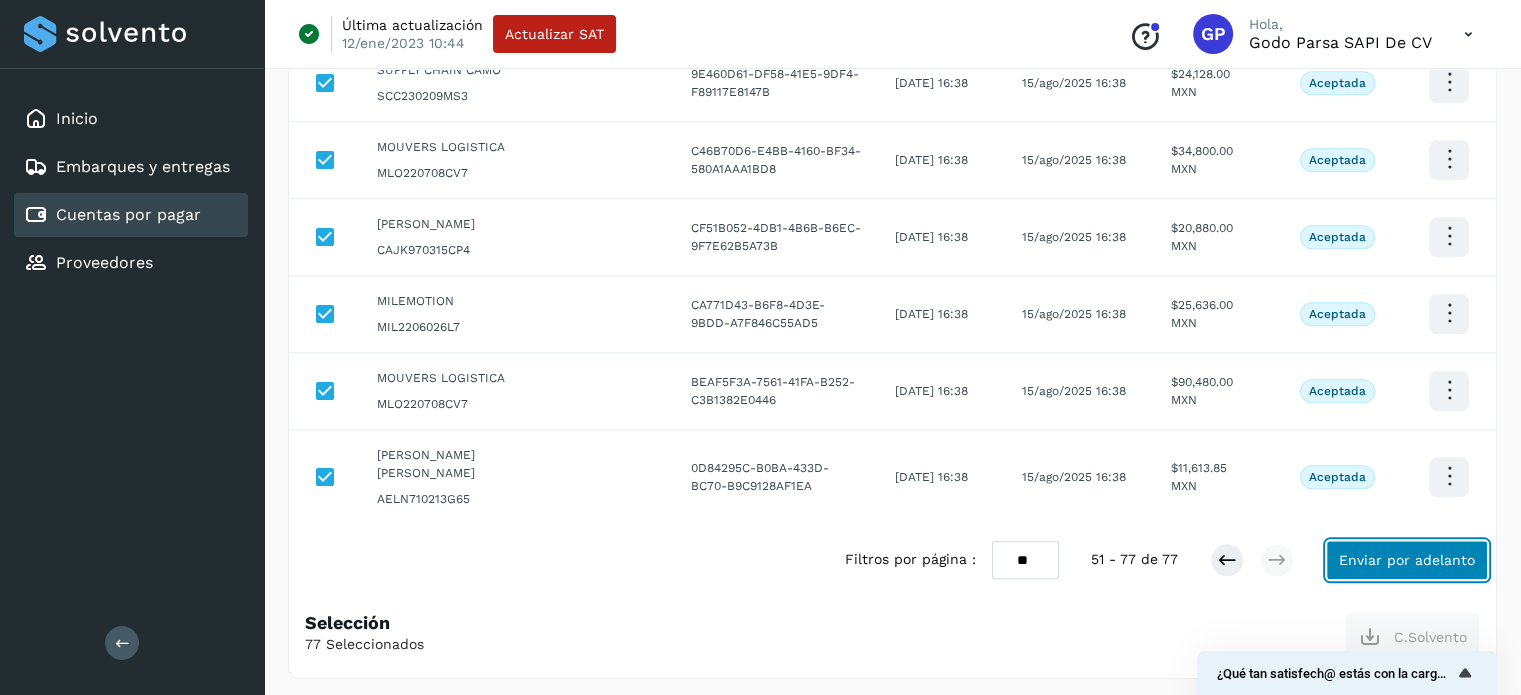 click on "Enviar por adelanto" 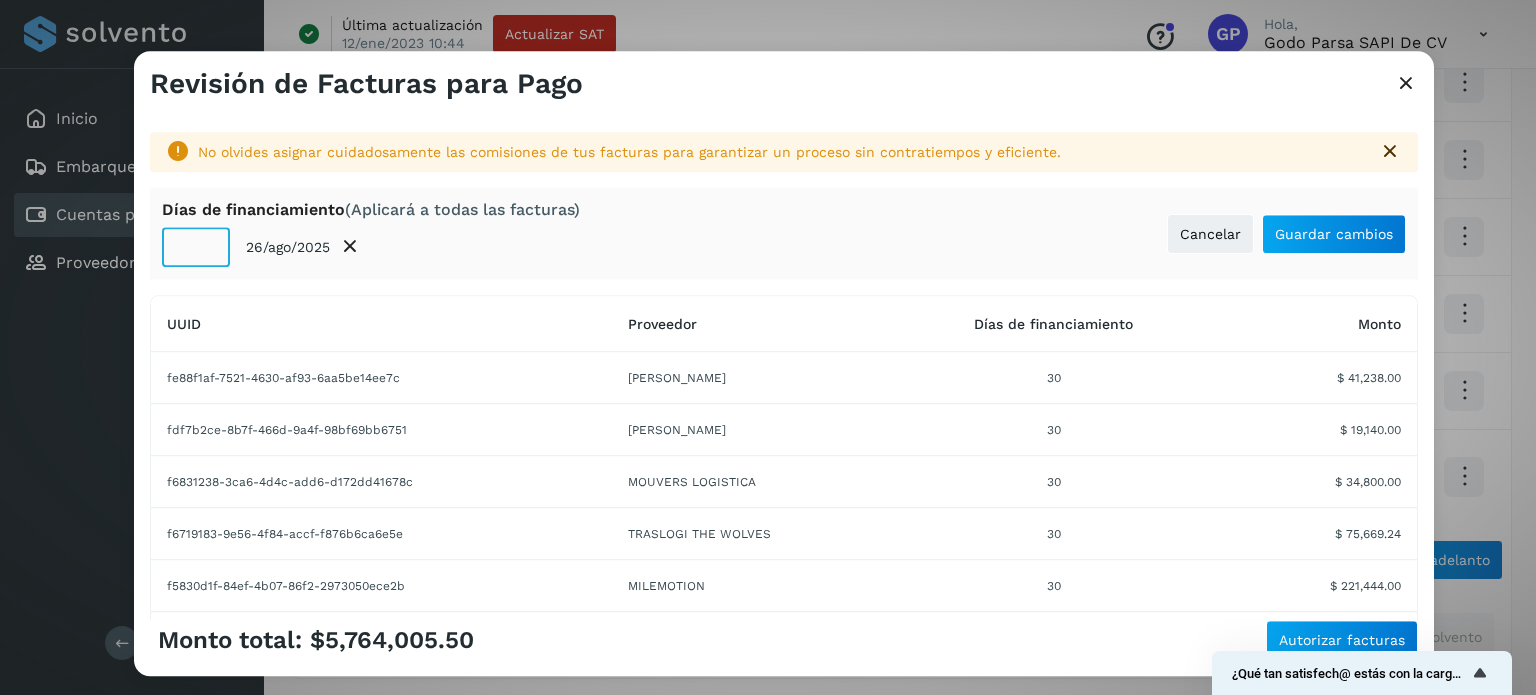 click on "**" 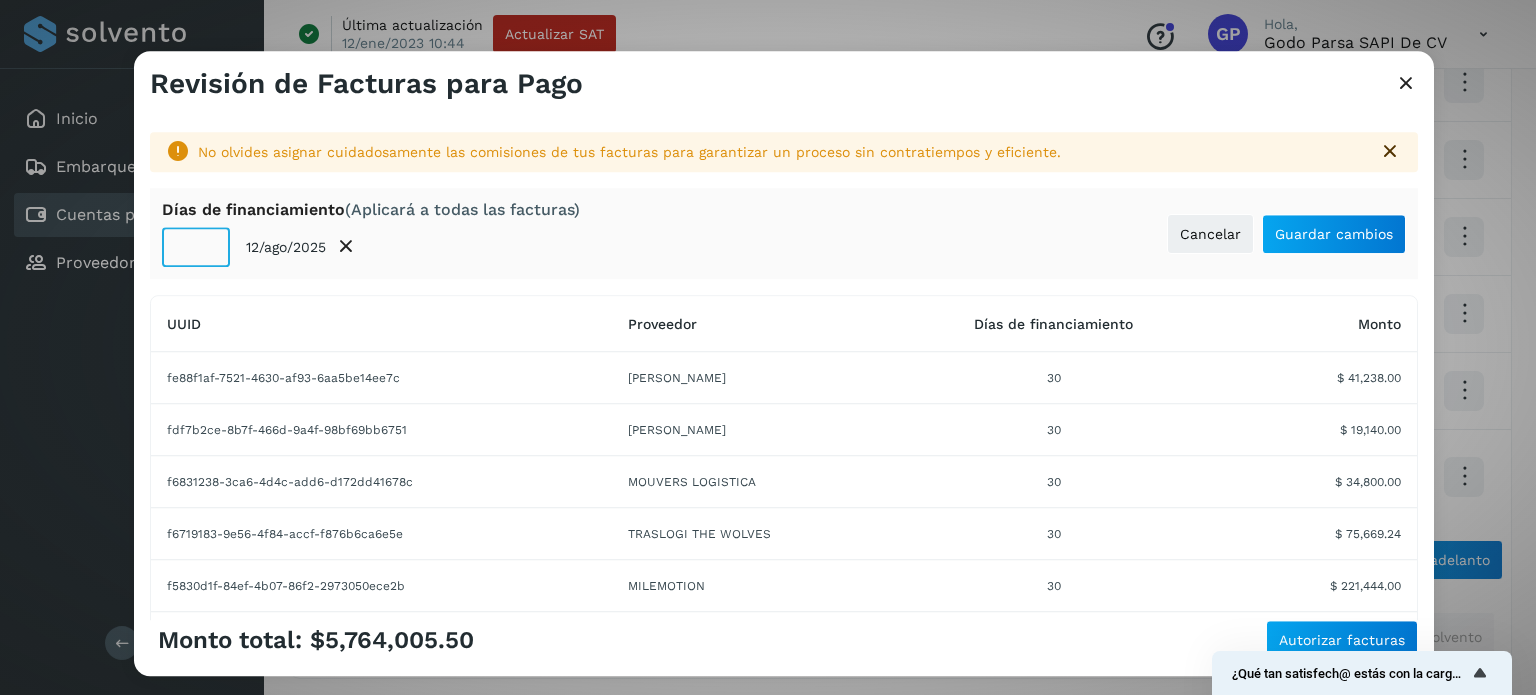 type on "**" 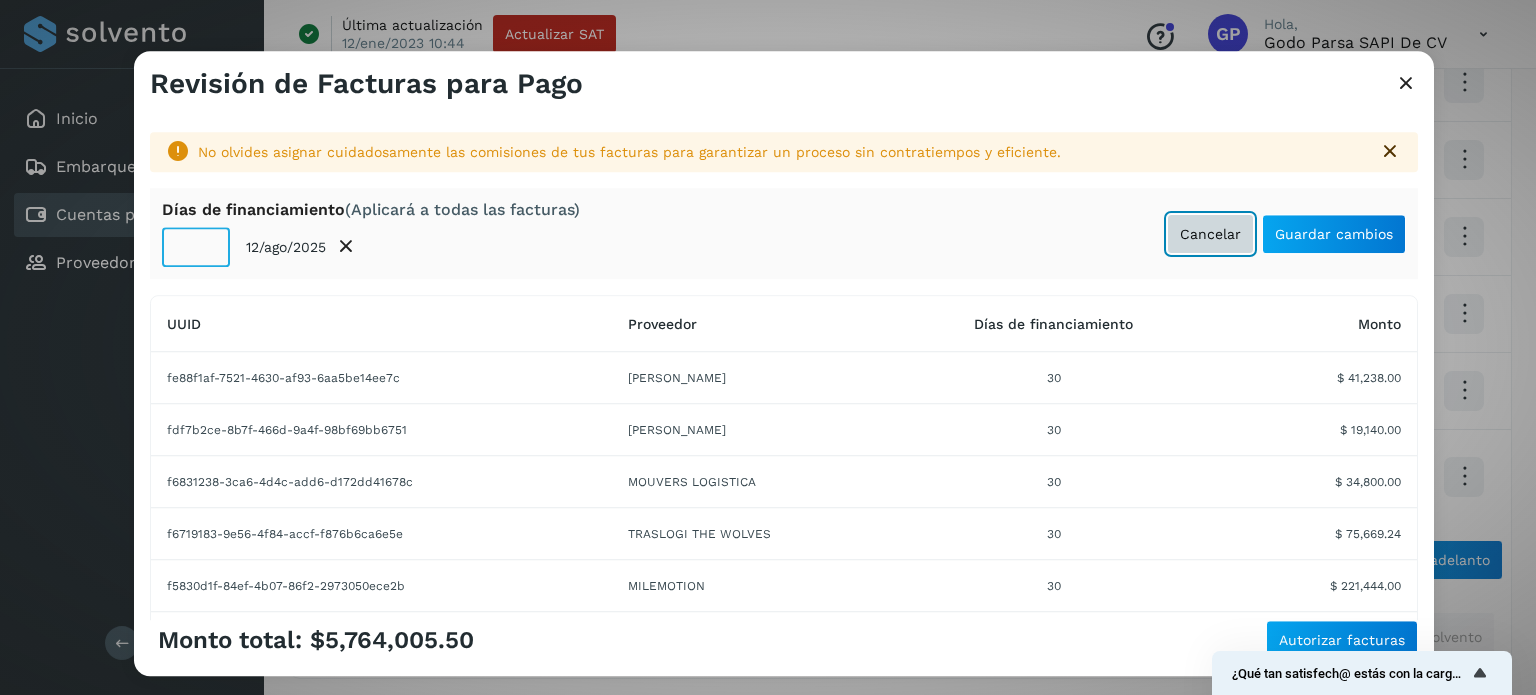 type 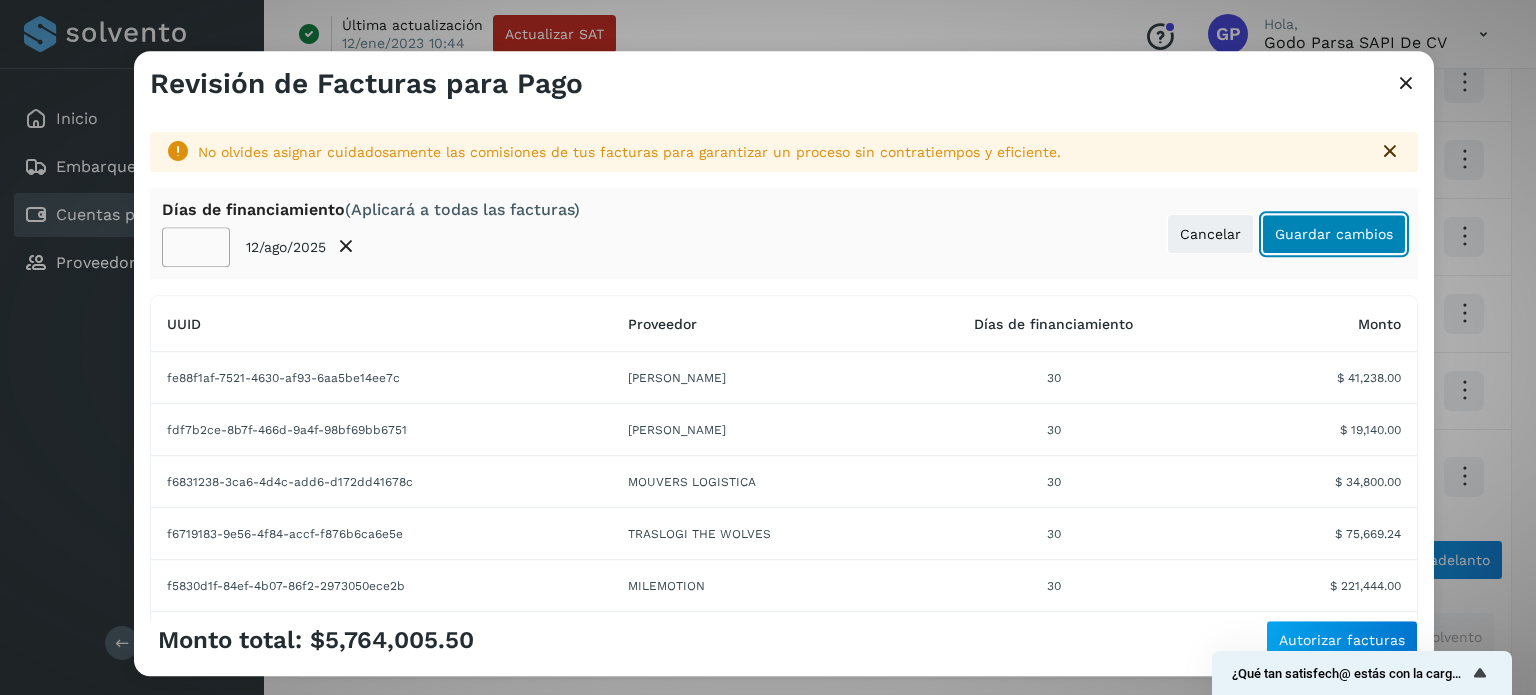 click on "Guardar cambios" 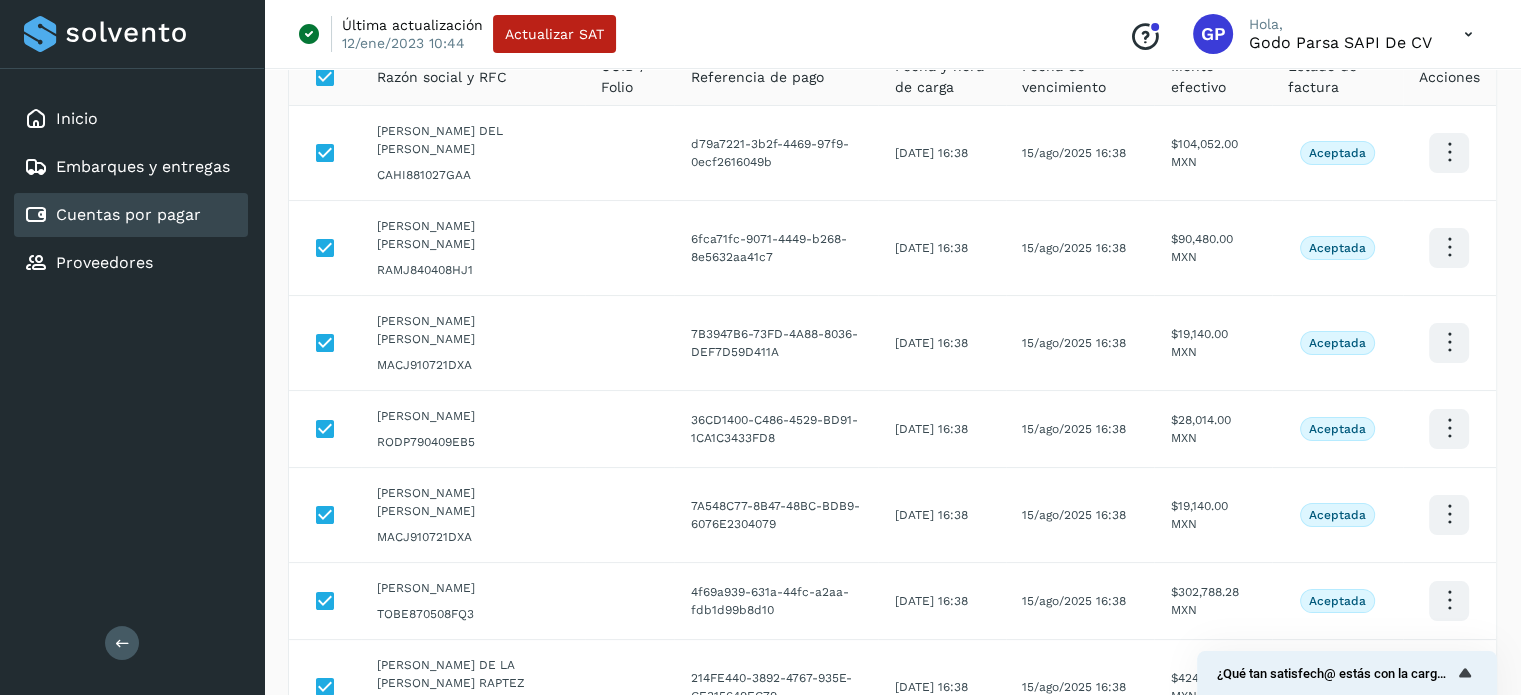 scroll, scrollTop: 0, scrollLeft: 0, axis: both 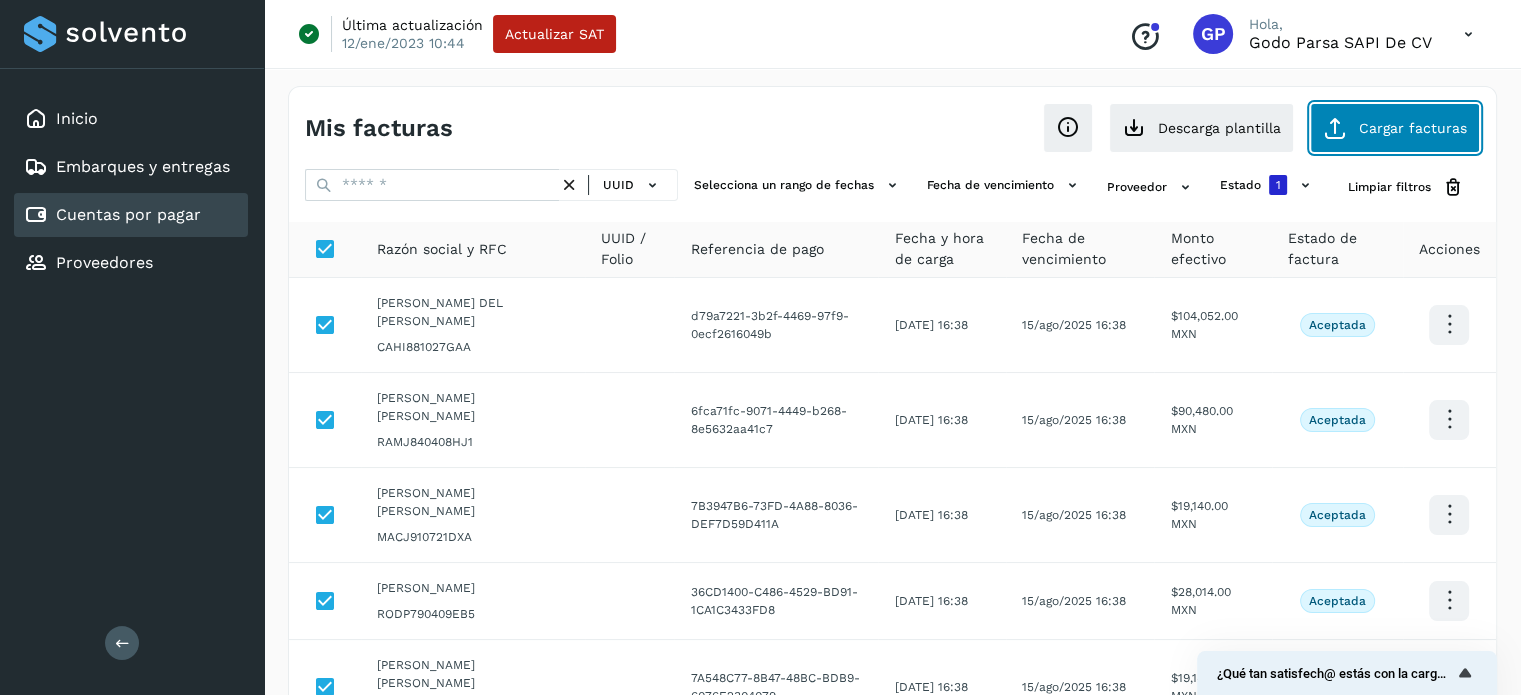 click on "Cargar facturas" 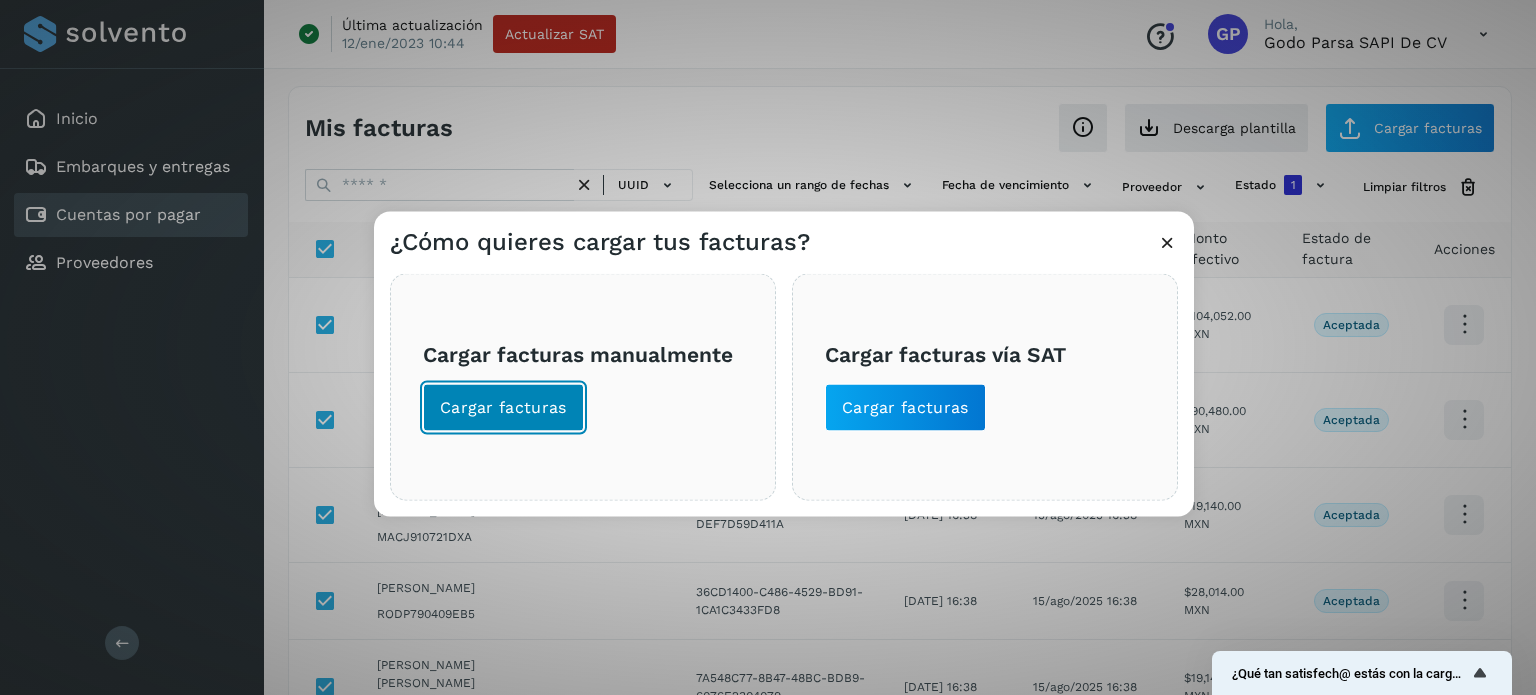 click on "Cargar facturas" at bounding box center [503, 407] 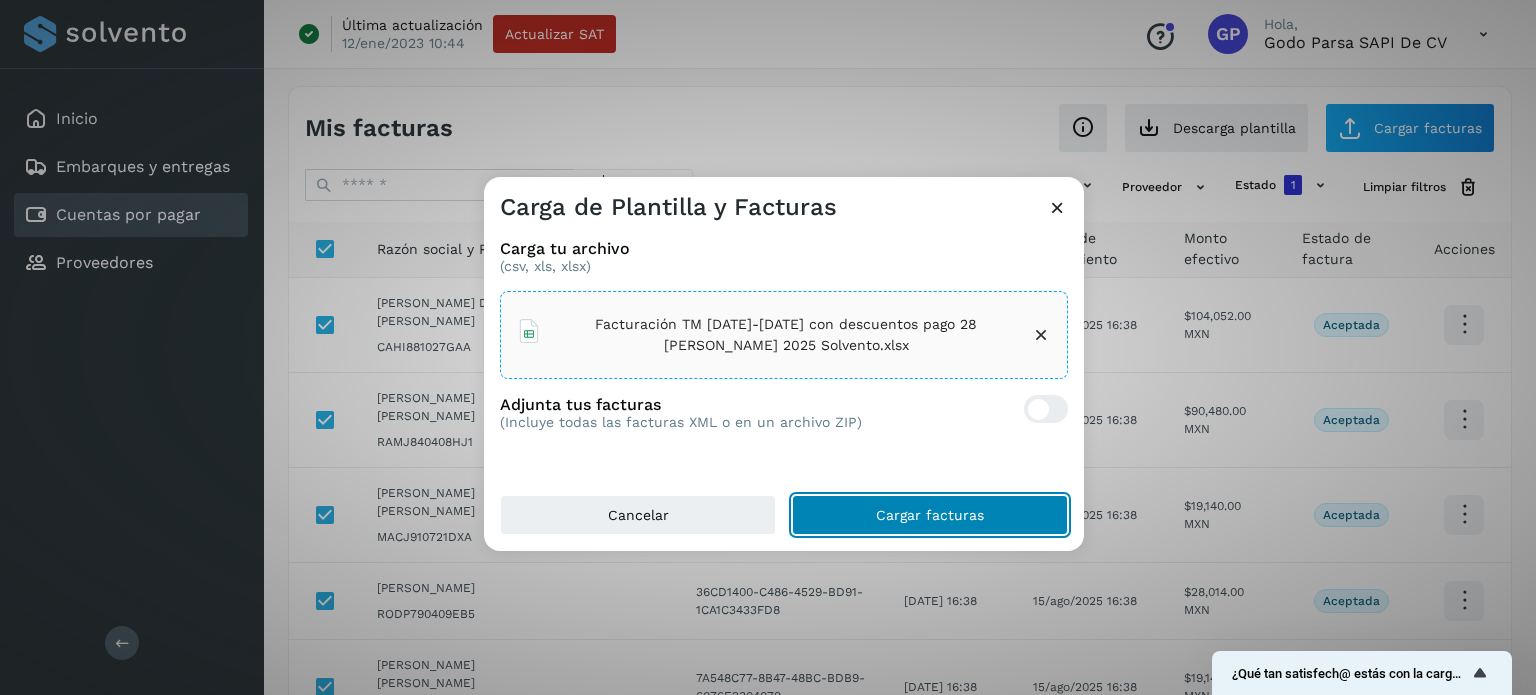 click on "Cargar facturas" 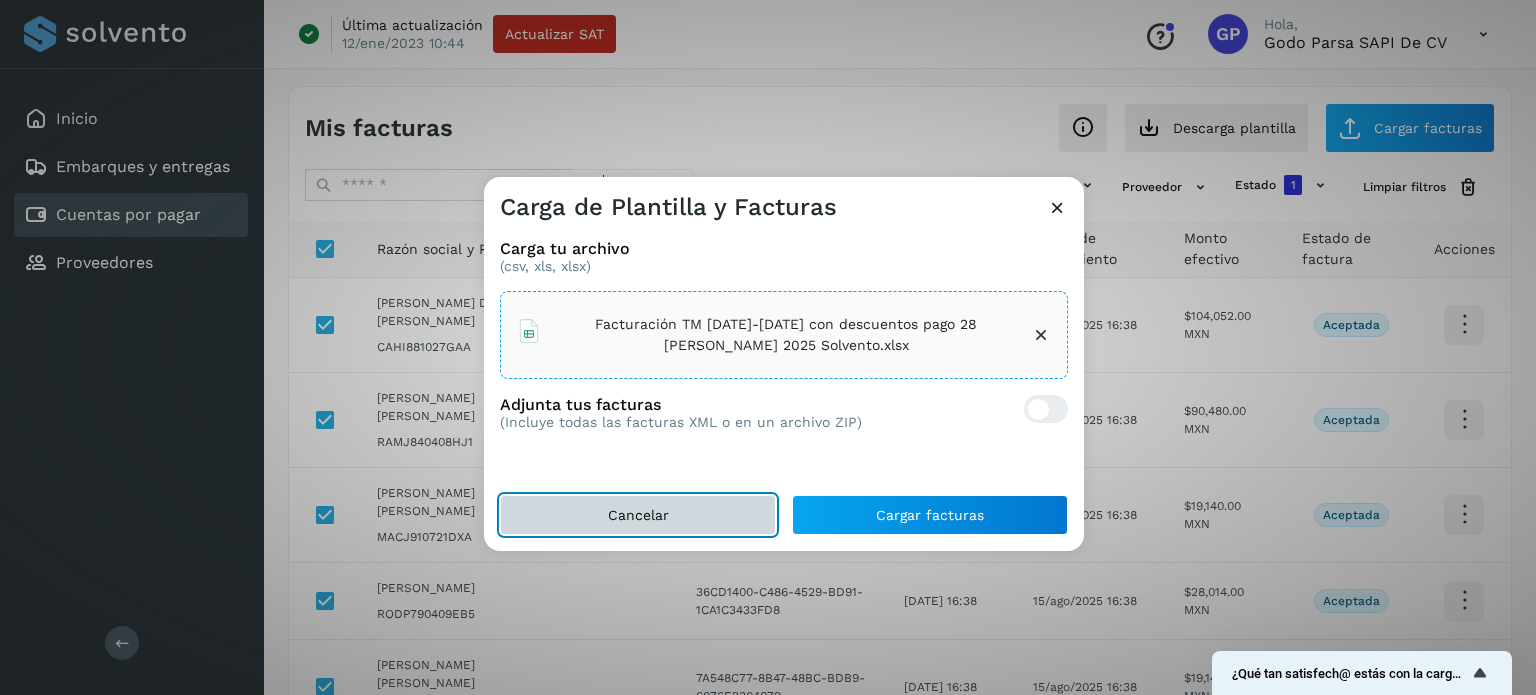click on "Cancelar" 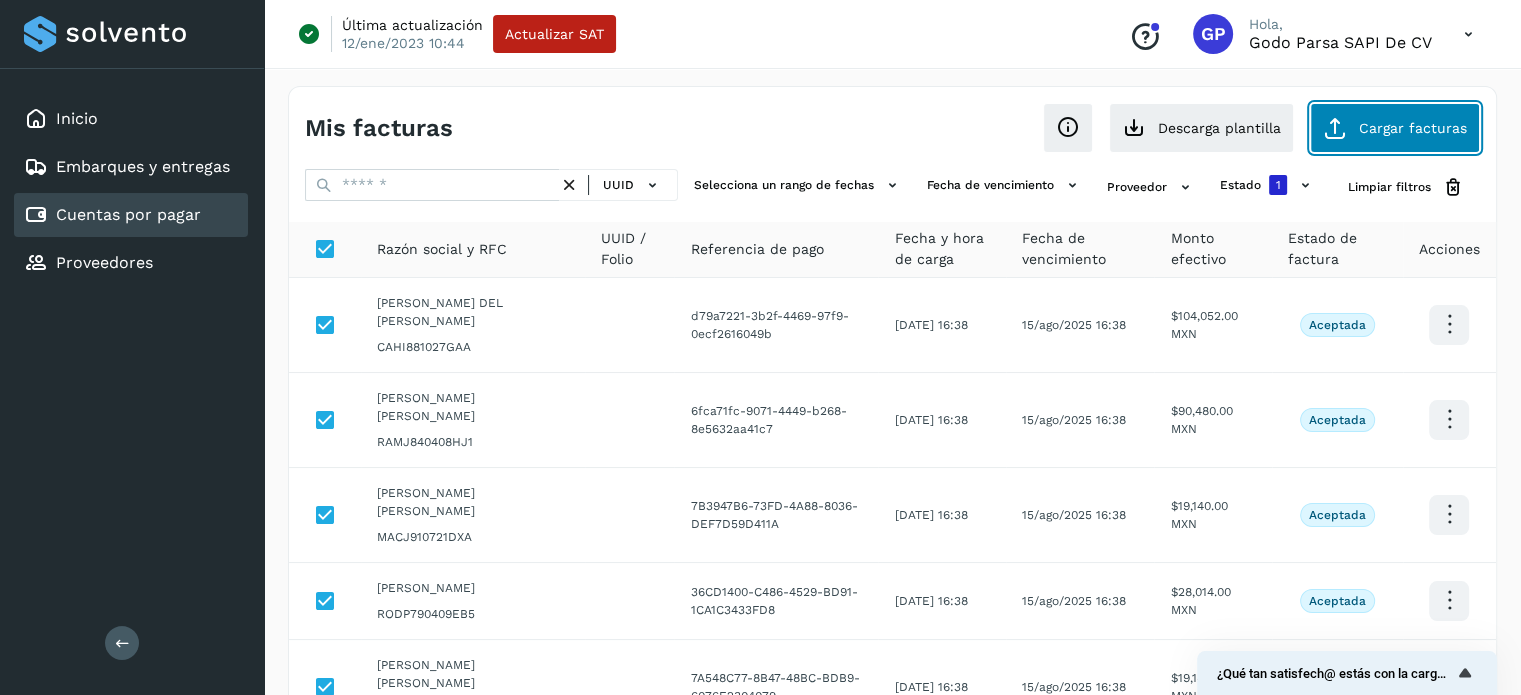 click on "Cargar facturas" 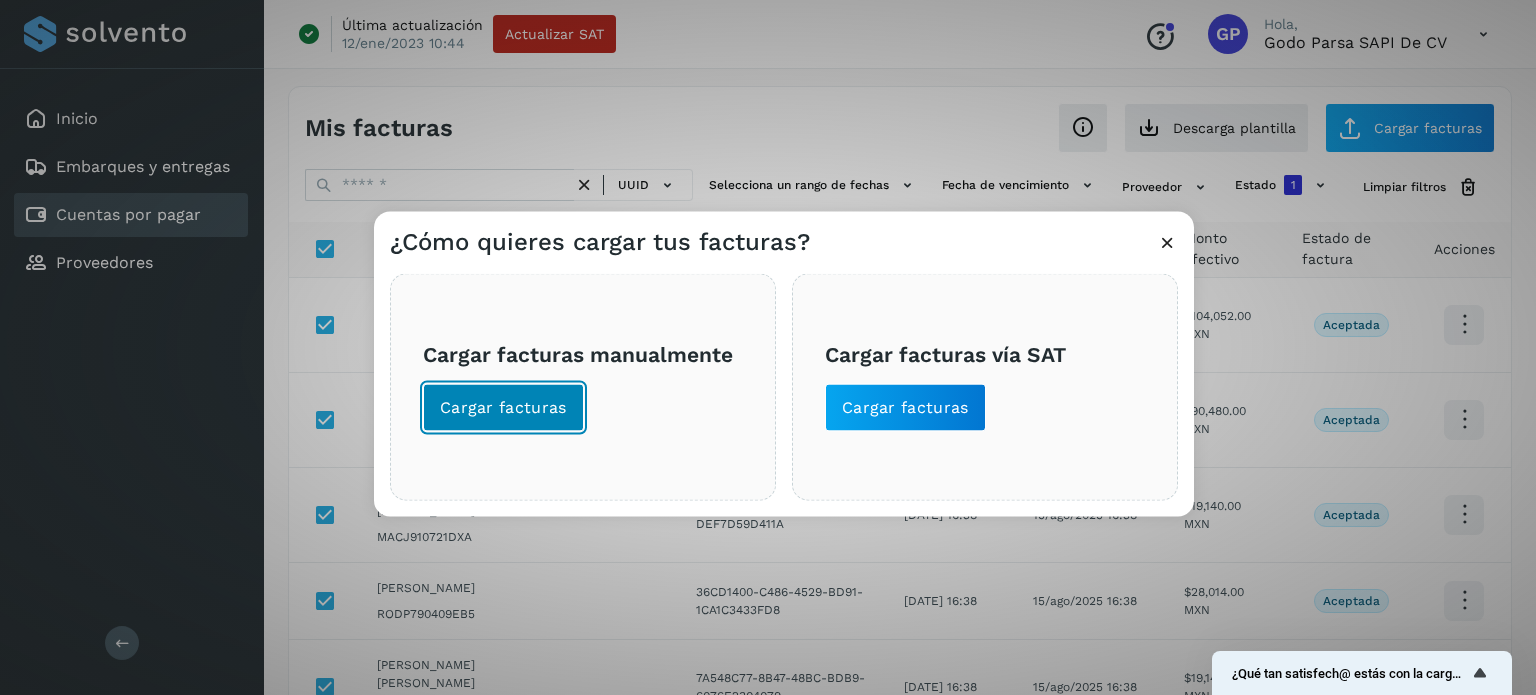 click on "Cargar facturas" 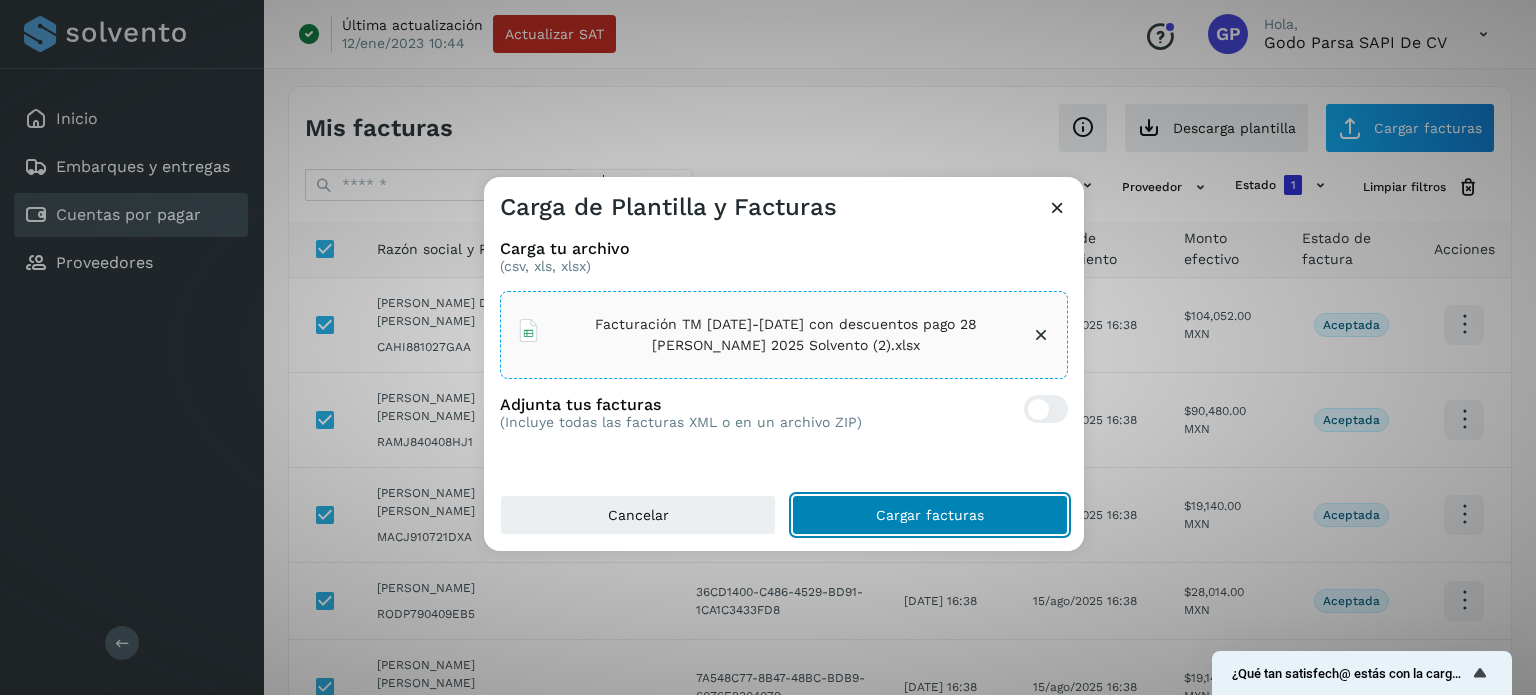 click on "Cargar facturas" 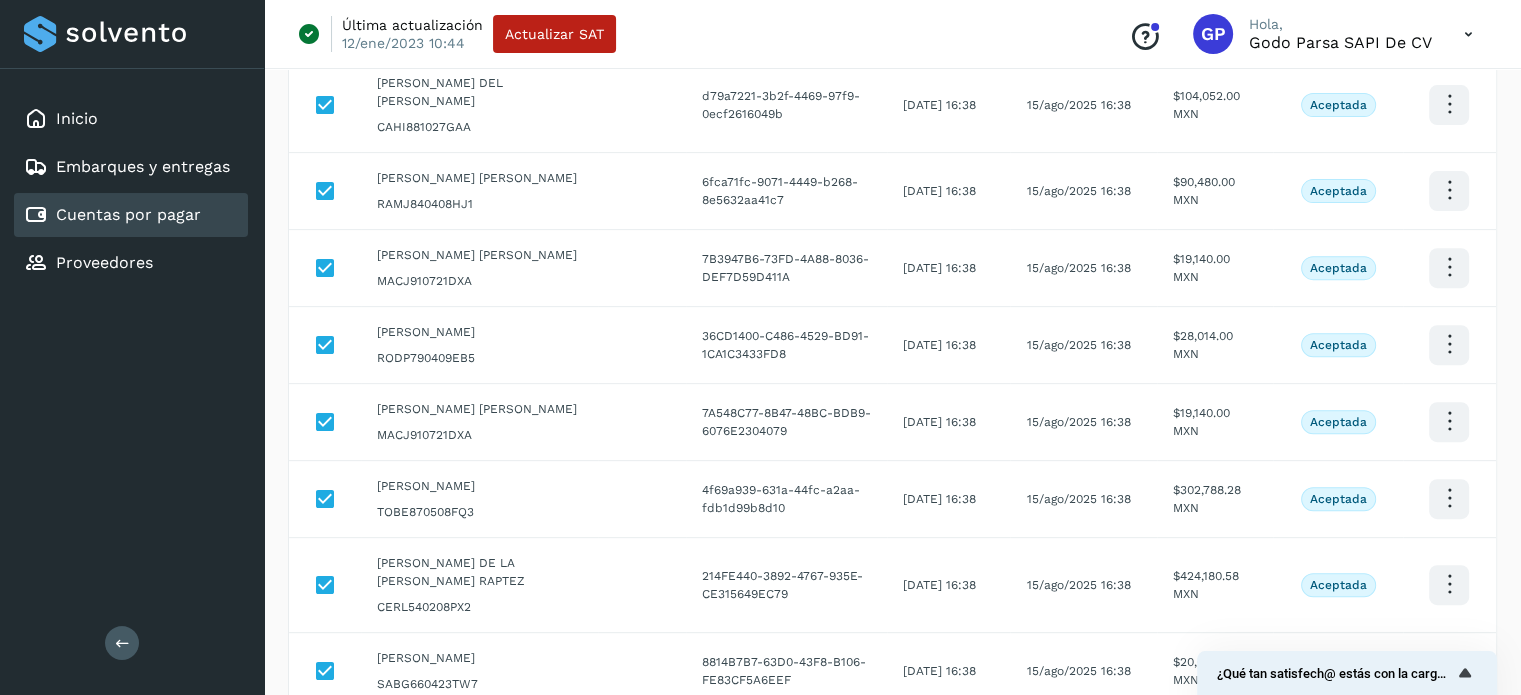 scroll, scrollTop: 0, scrollLeft: 0, axis: both 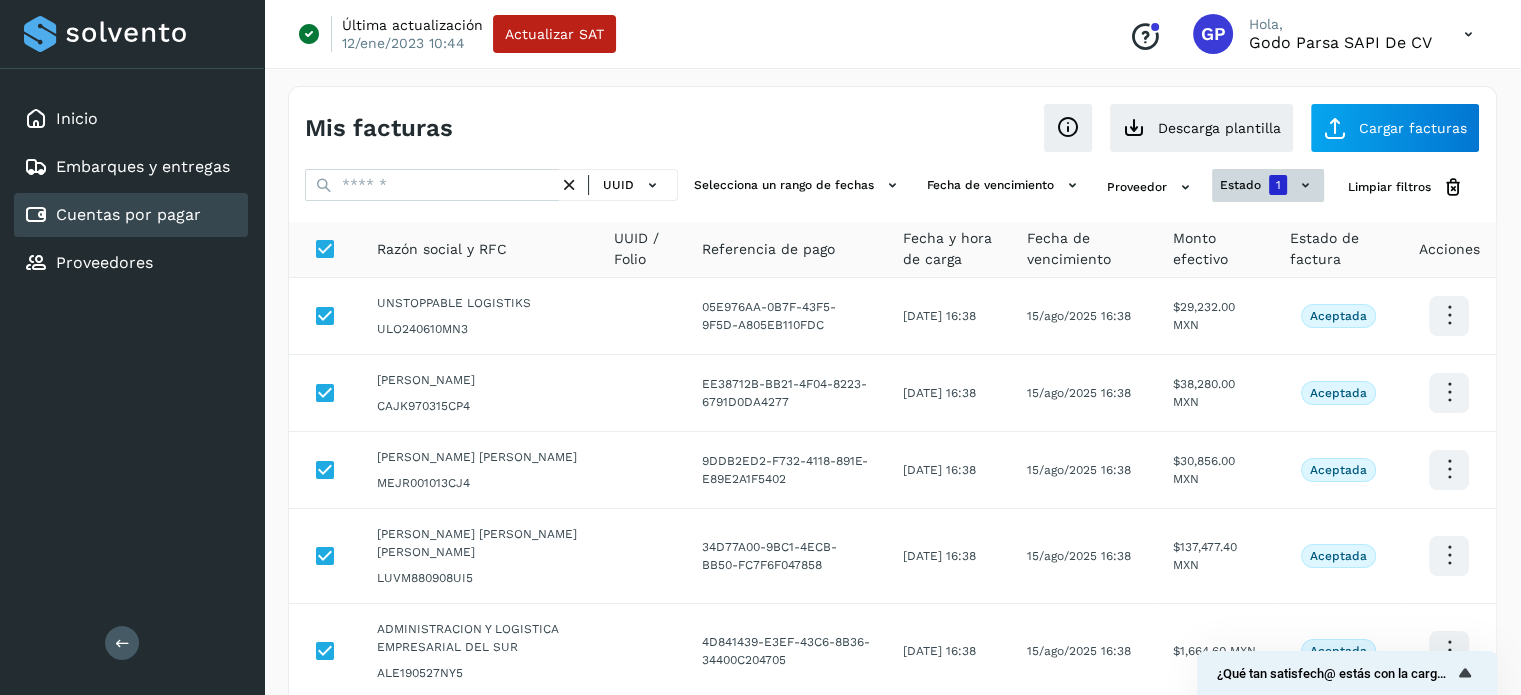 click 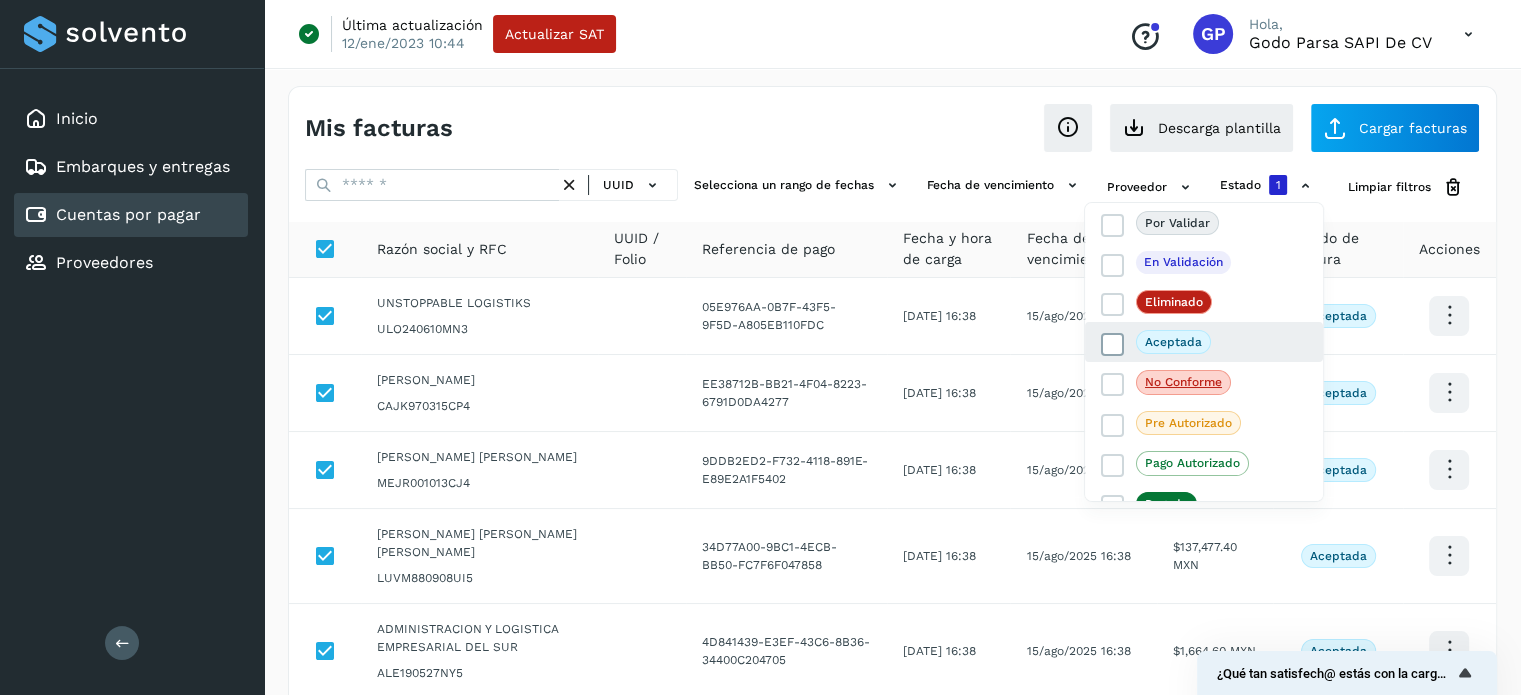 click at bounding box center (1113, 345) 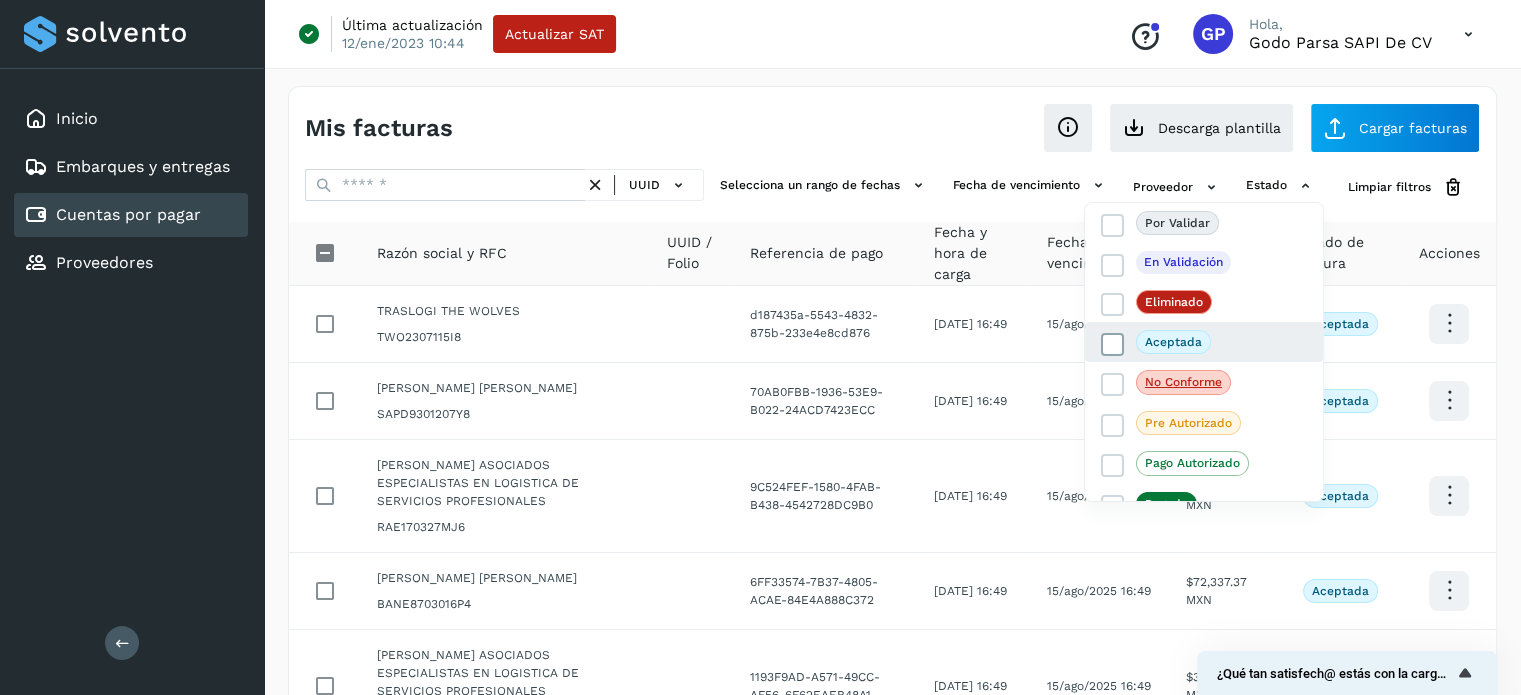 click at bounding box center (1113, 345) 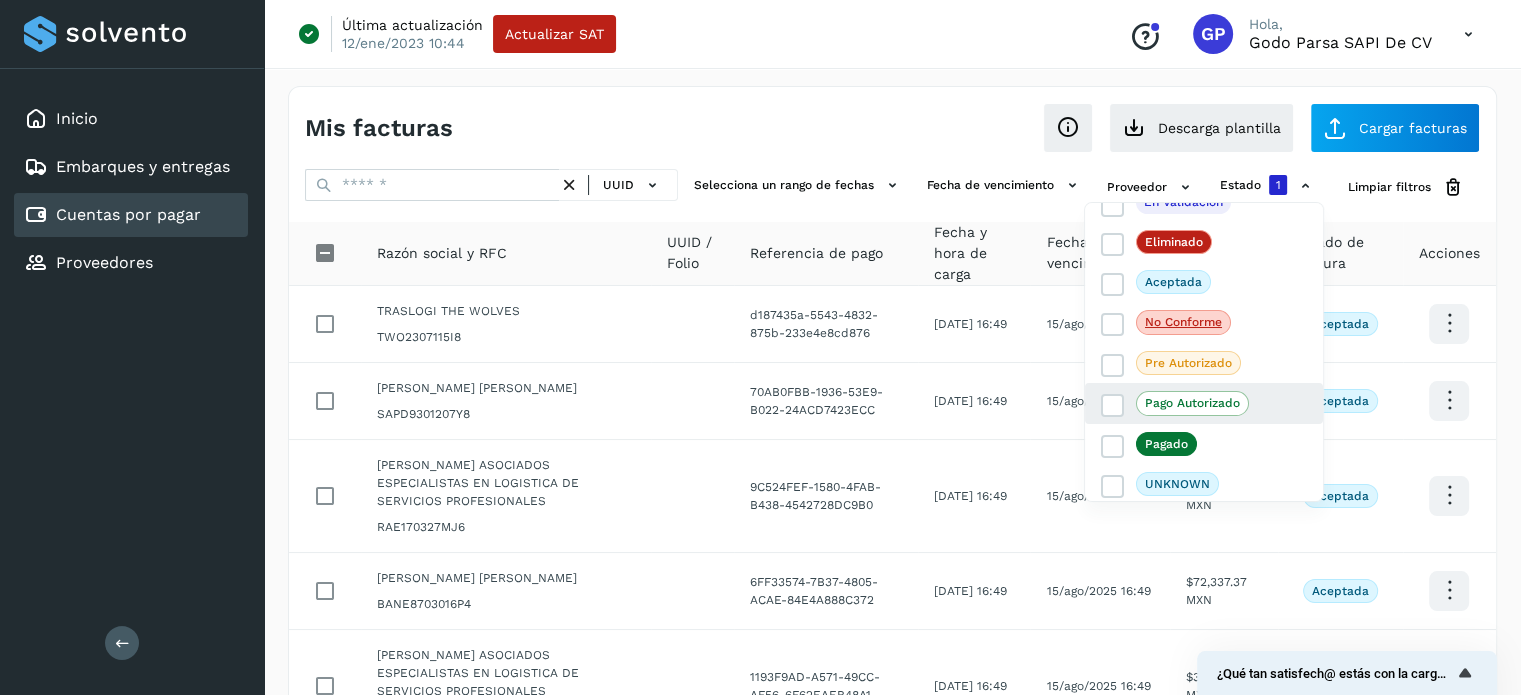 scroll, scrollTop: 0, scrollLeft: 0, axis: both 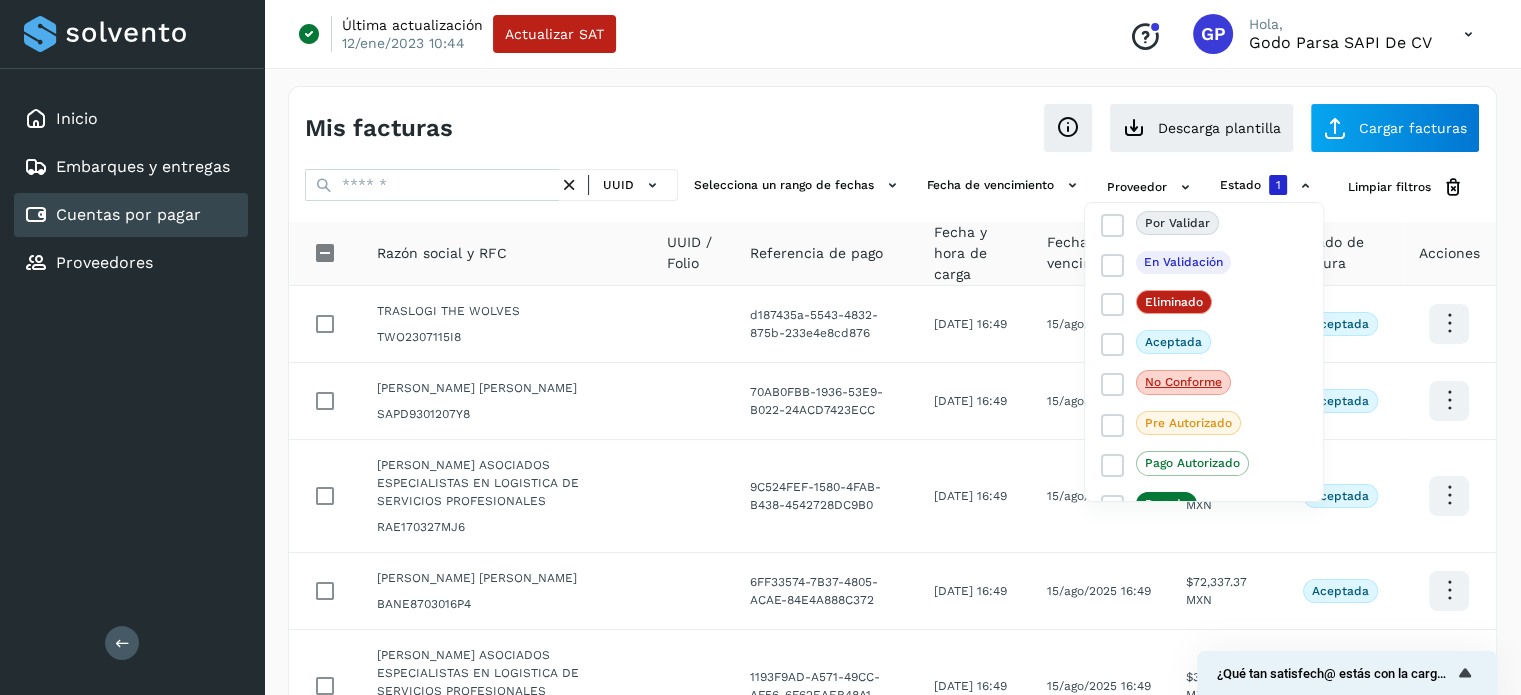 click at bounding box center [760, 347] 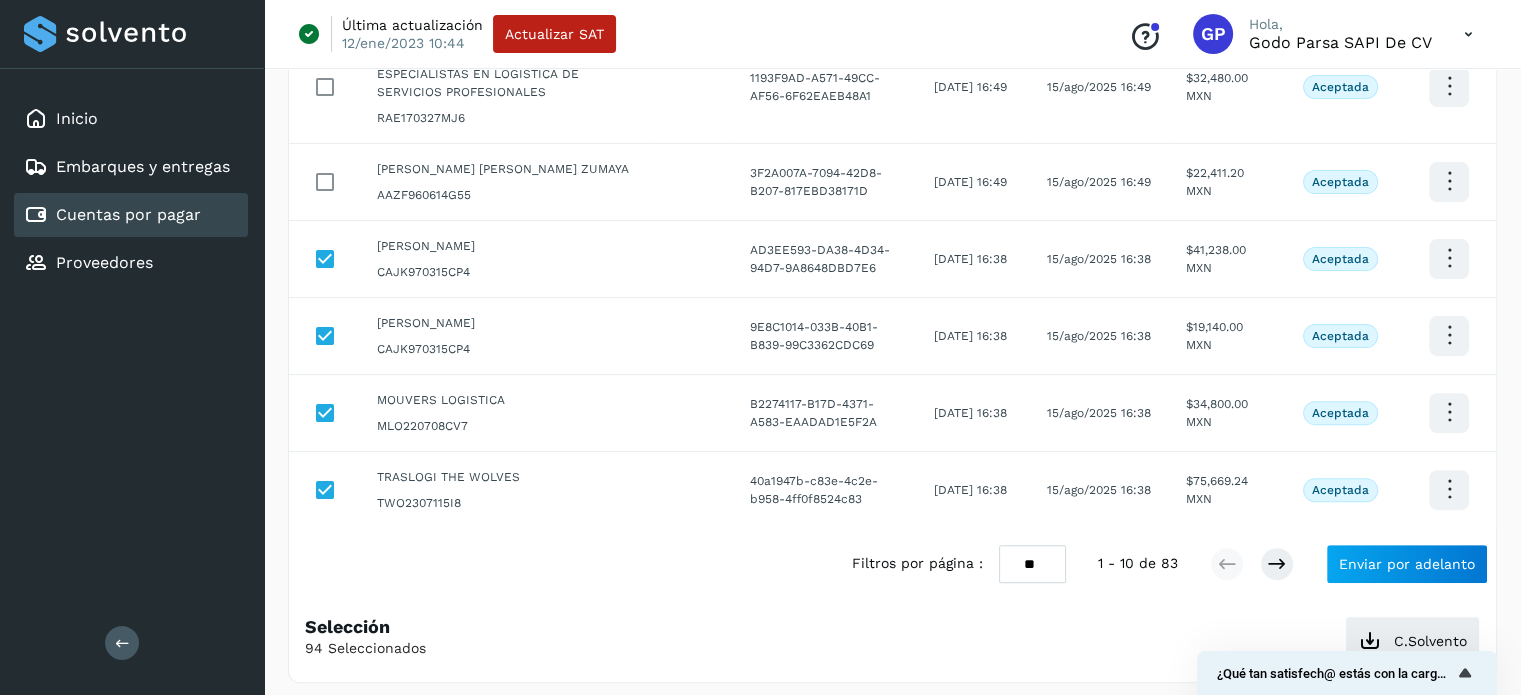 scroll, scrollTop: 0, scrollLeft: 0, axis: both 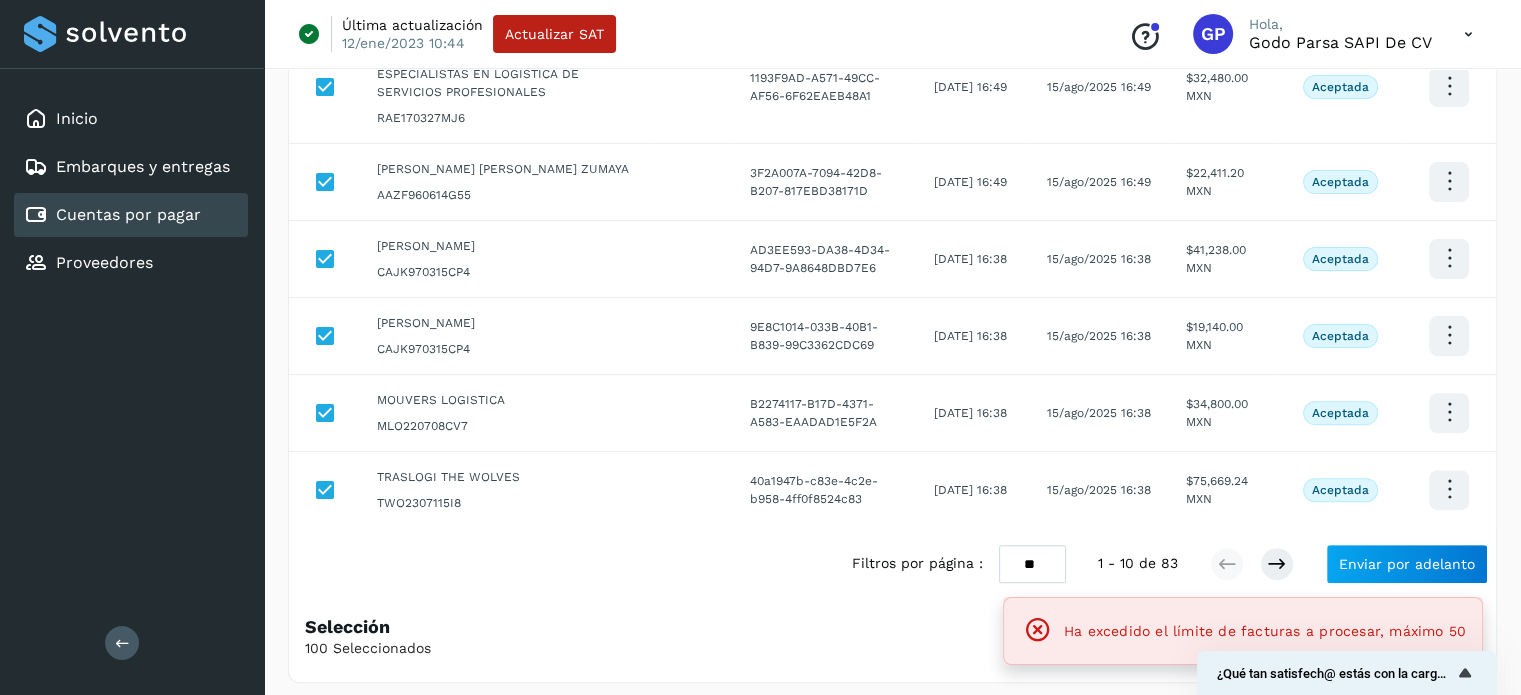 click on "** ** **" at bounding box center [1032, 564] 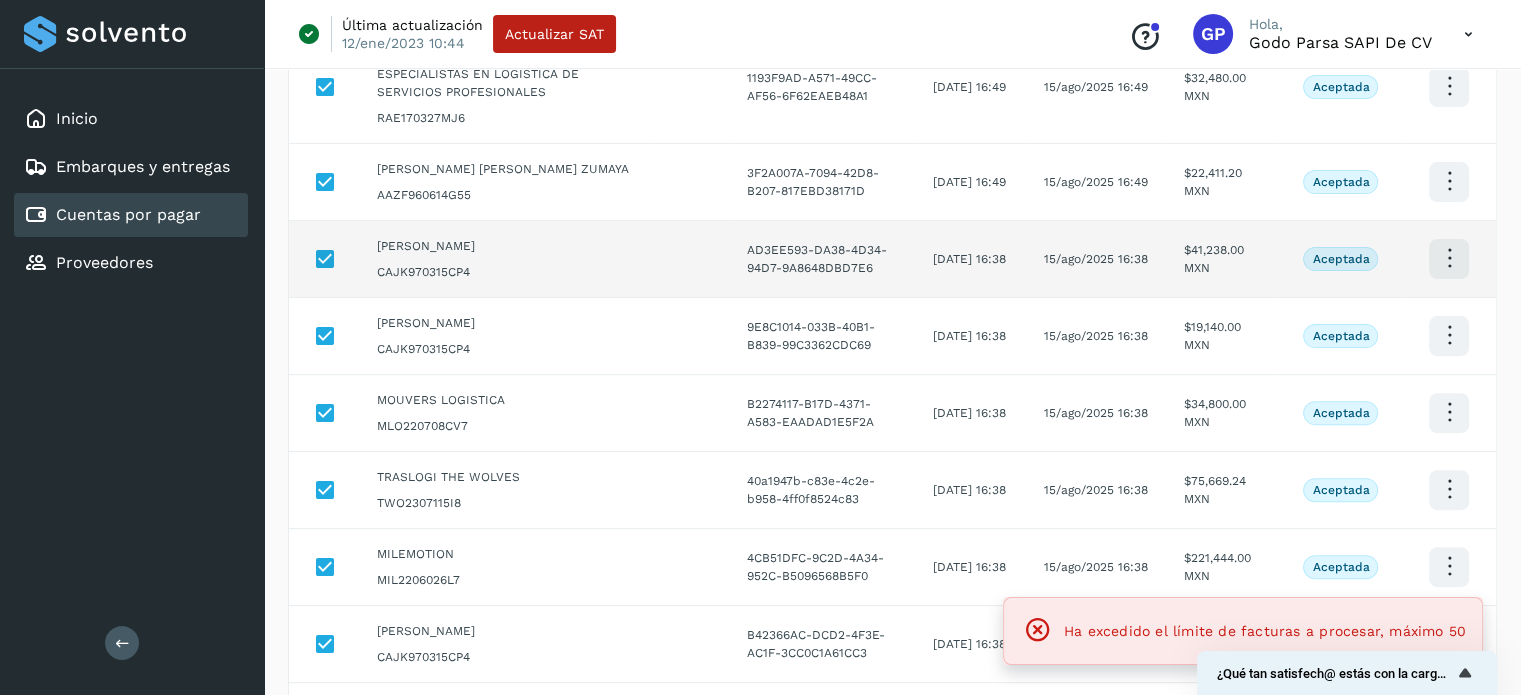scroll, scrollTop: 0, scrollLeft: 0, axis: both 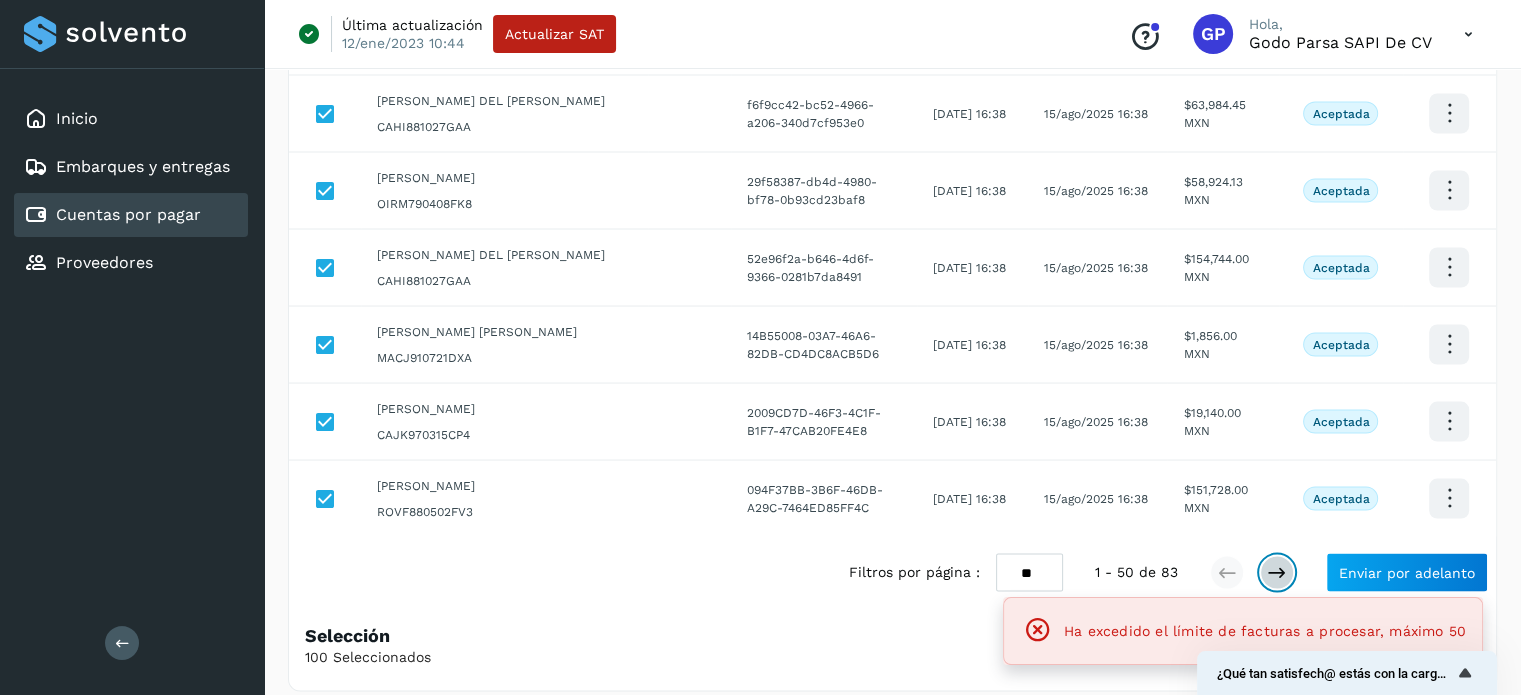 click at bounding box center (1277, 572) 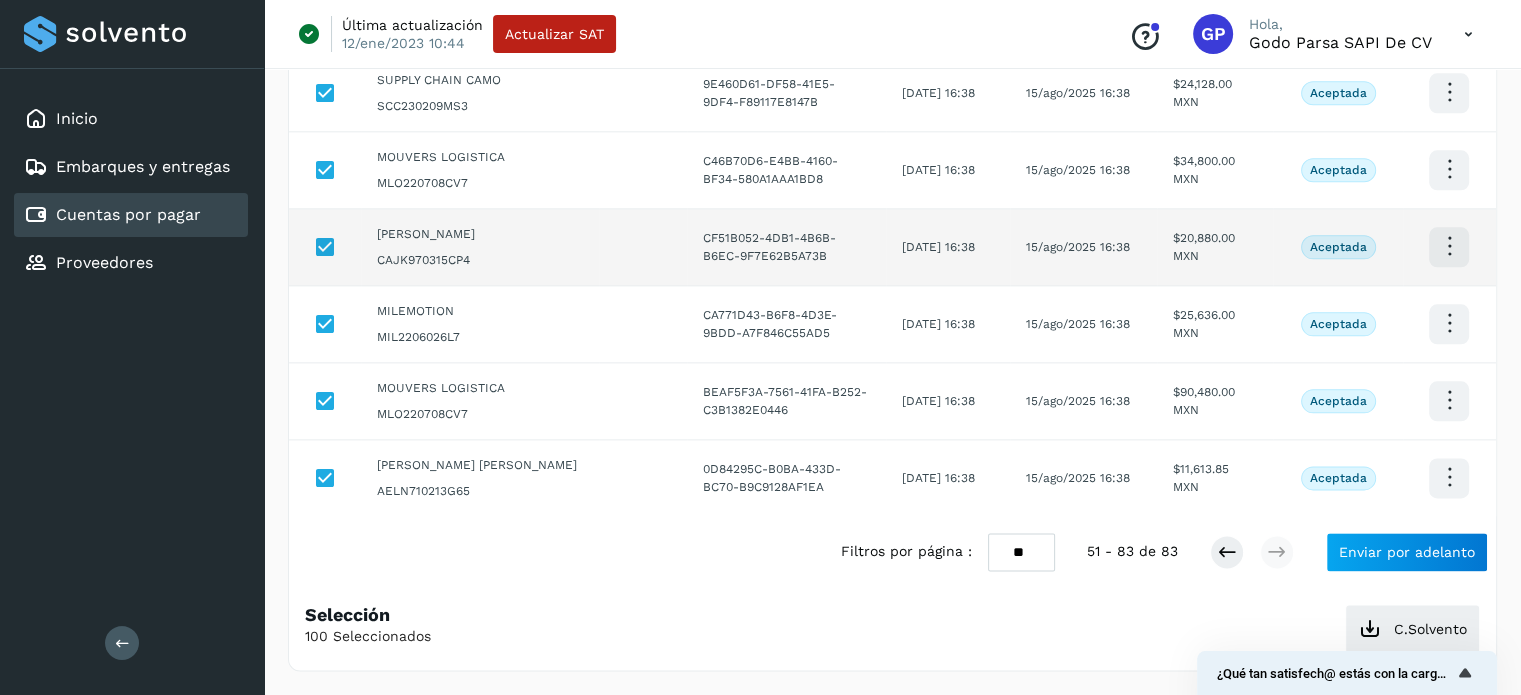 scroll, scrollTop: 2600, scrollLeft: 0, axis: vertical 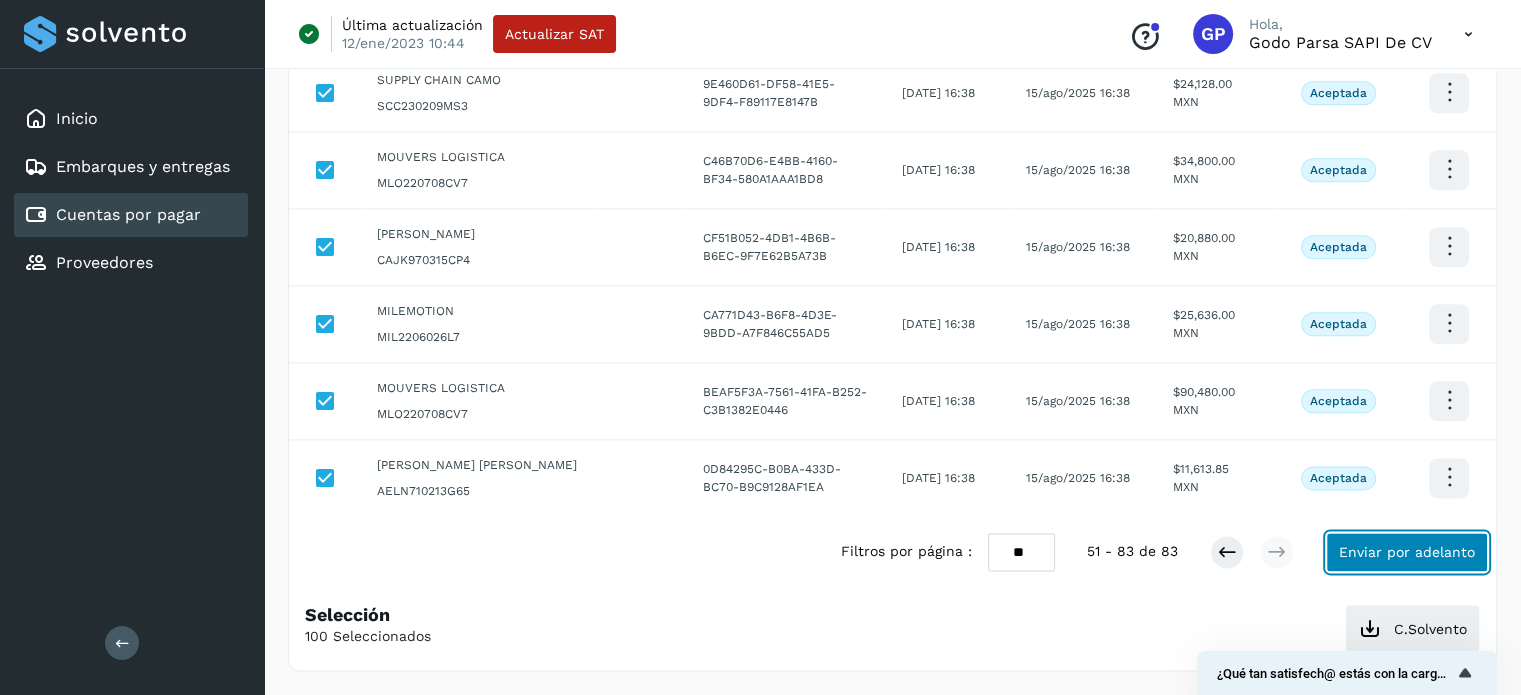 click on "Enviar por adelanto" 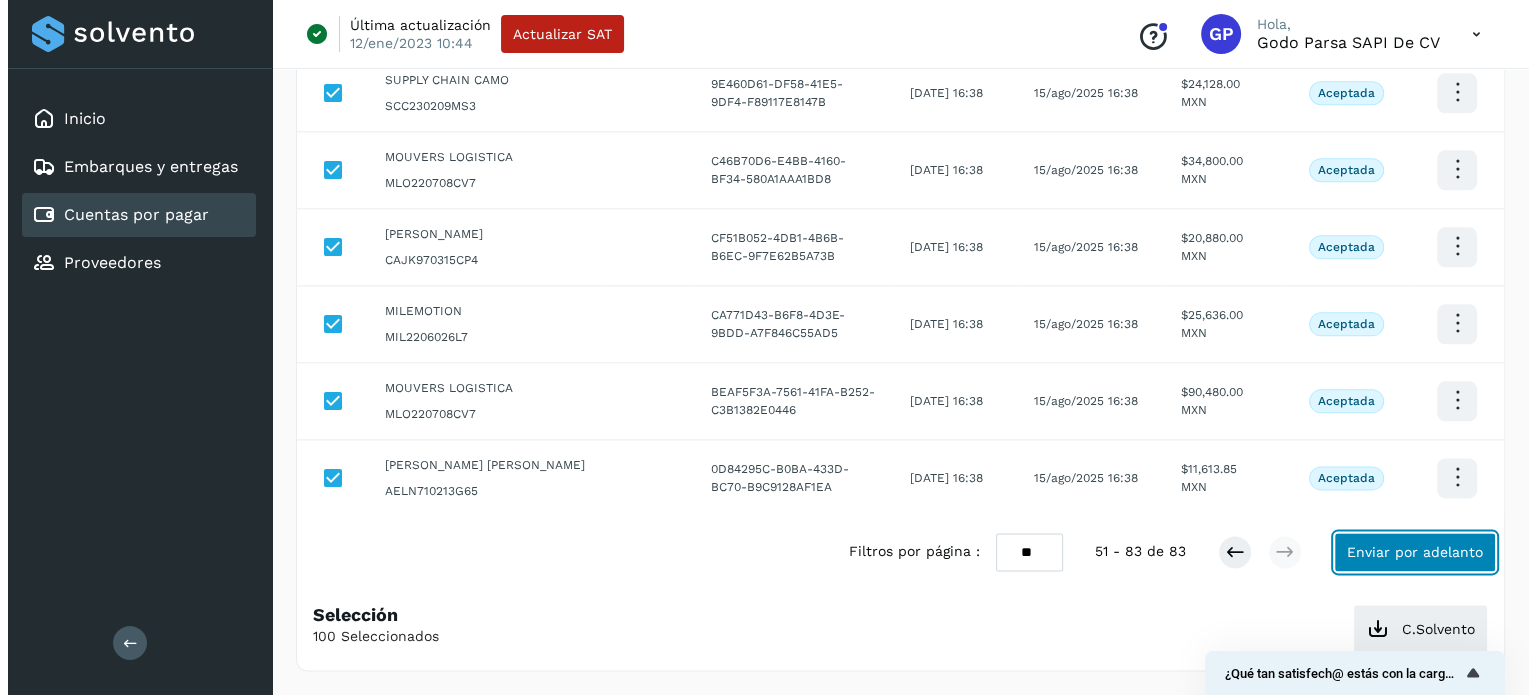 scroll, scrollTop: 2564, scrollLeft: 0, axis: vertical 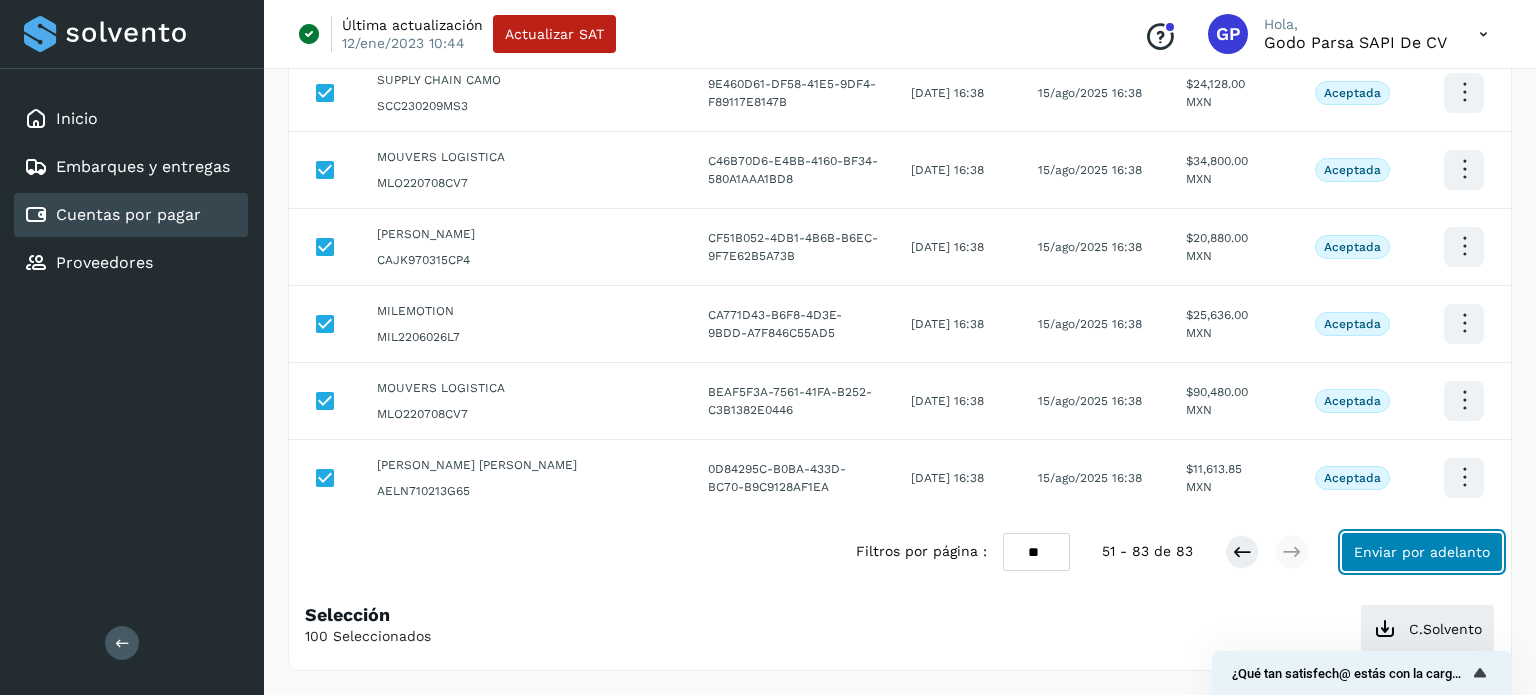 select on "**" 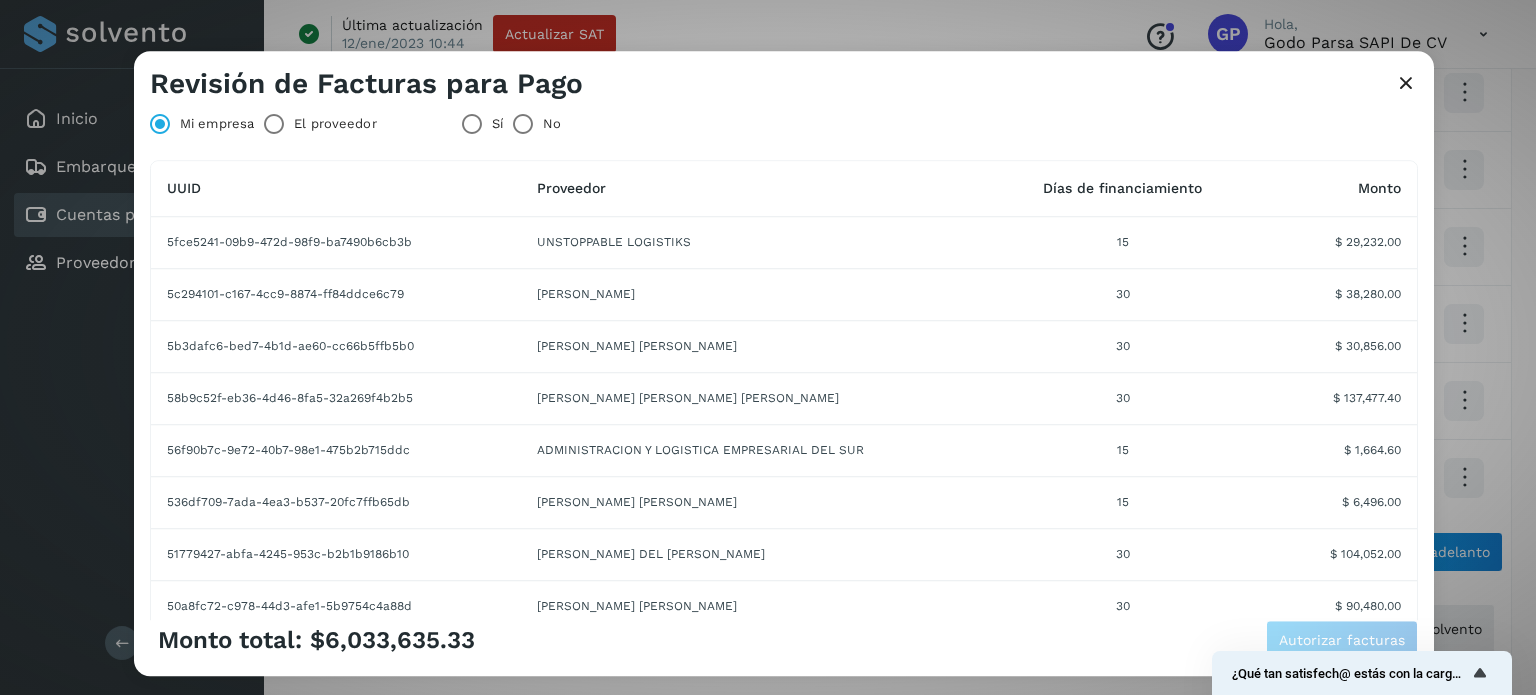 scroll, scrollTop: 0, scrollLeft: 0, axis: both 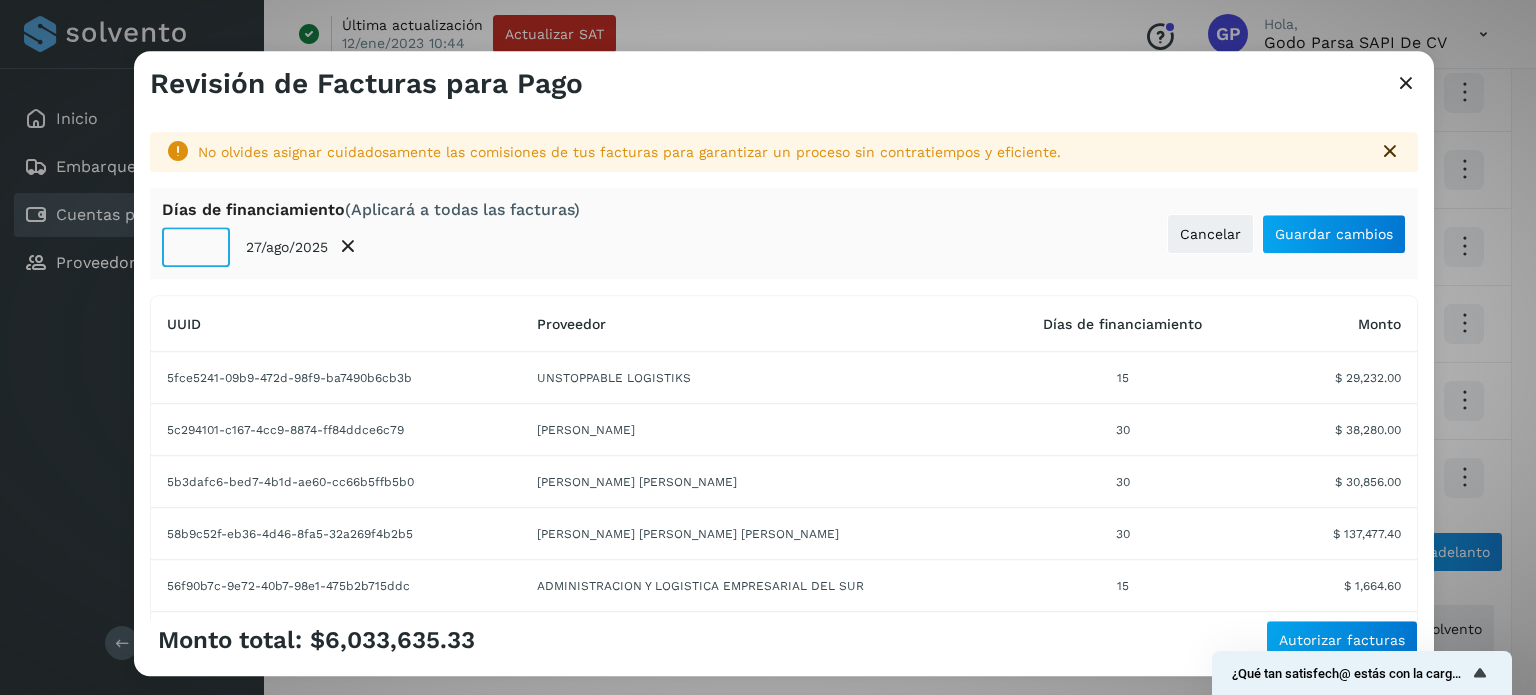 click on "**" 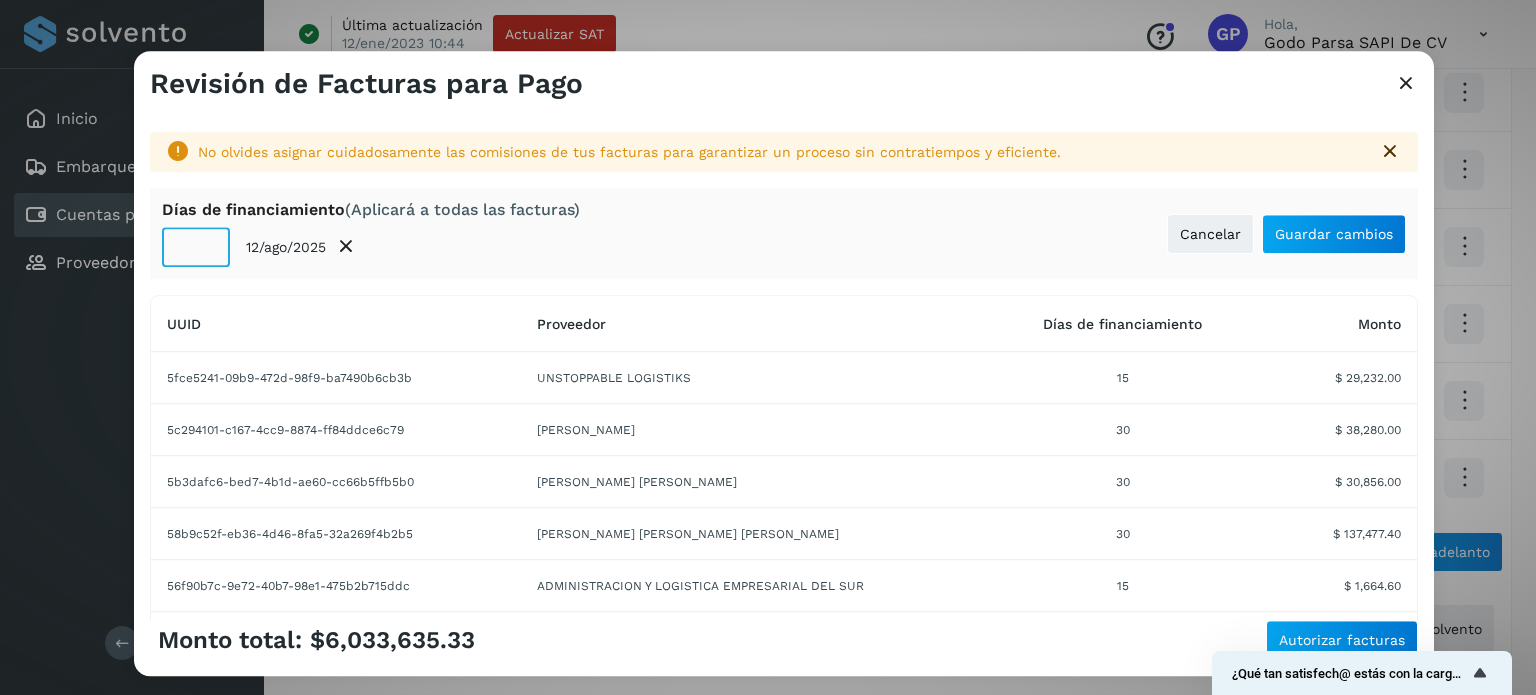 type on "**" 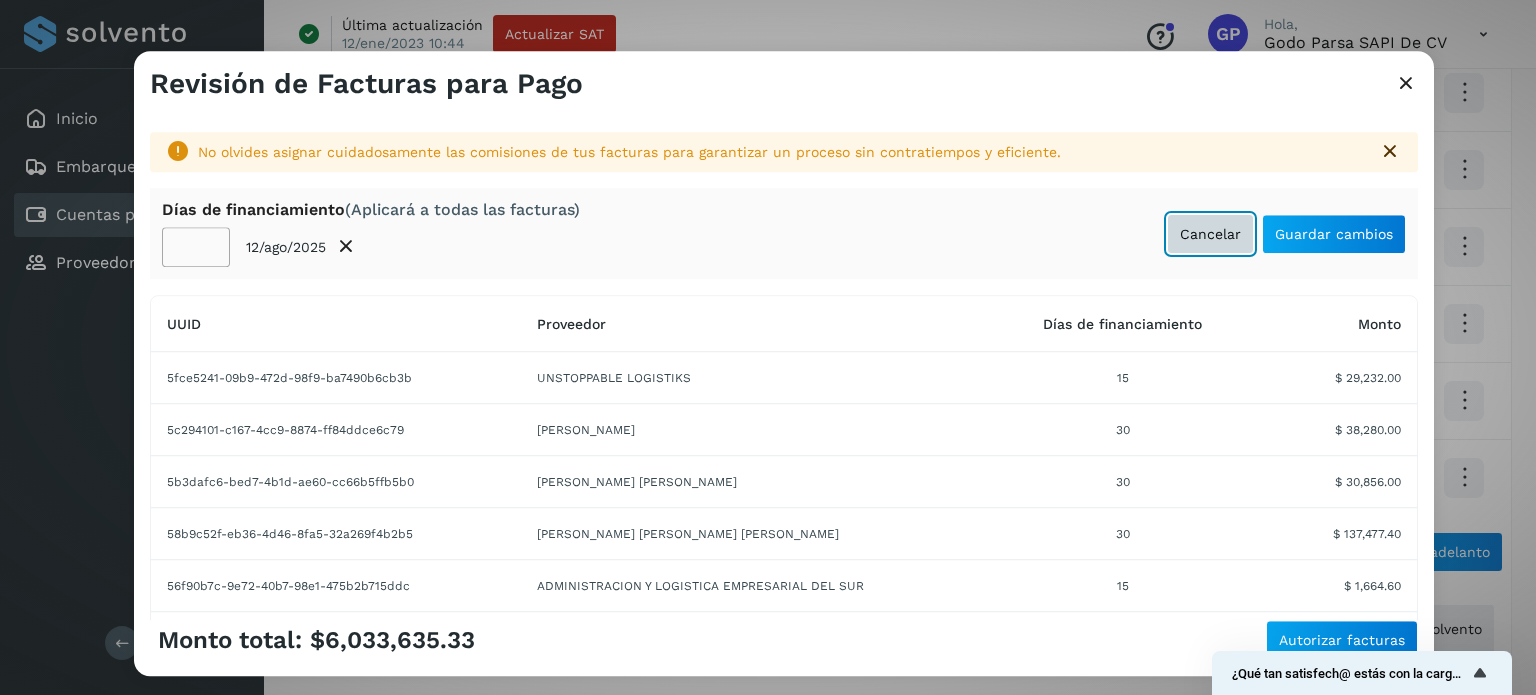 type 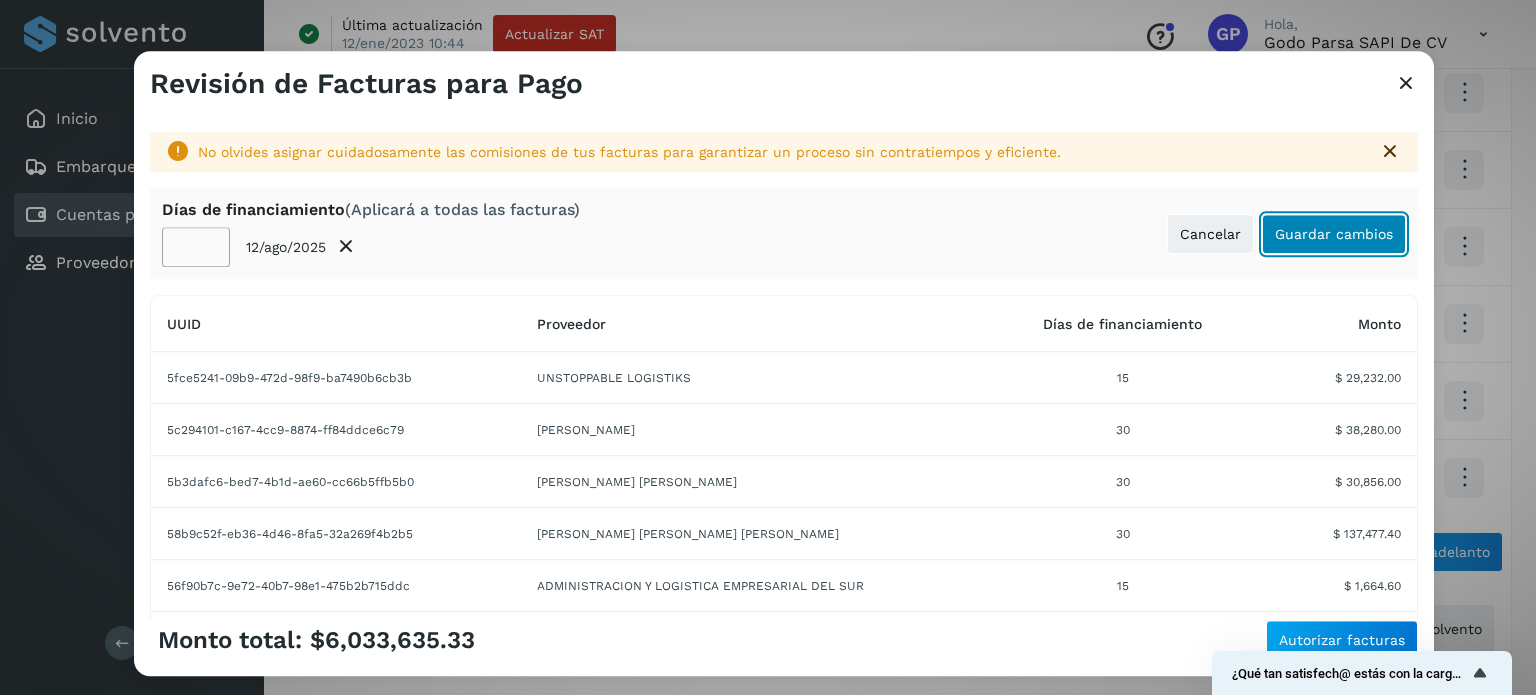 click on "Guardar cambios" 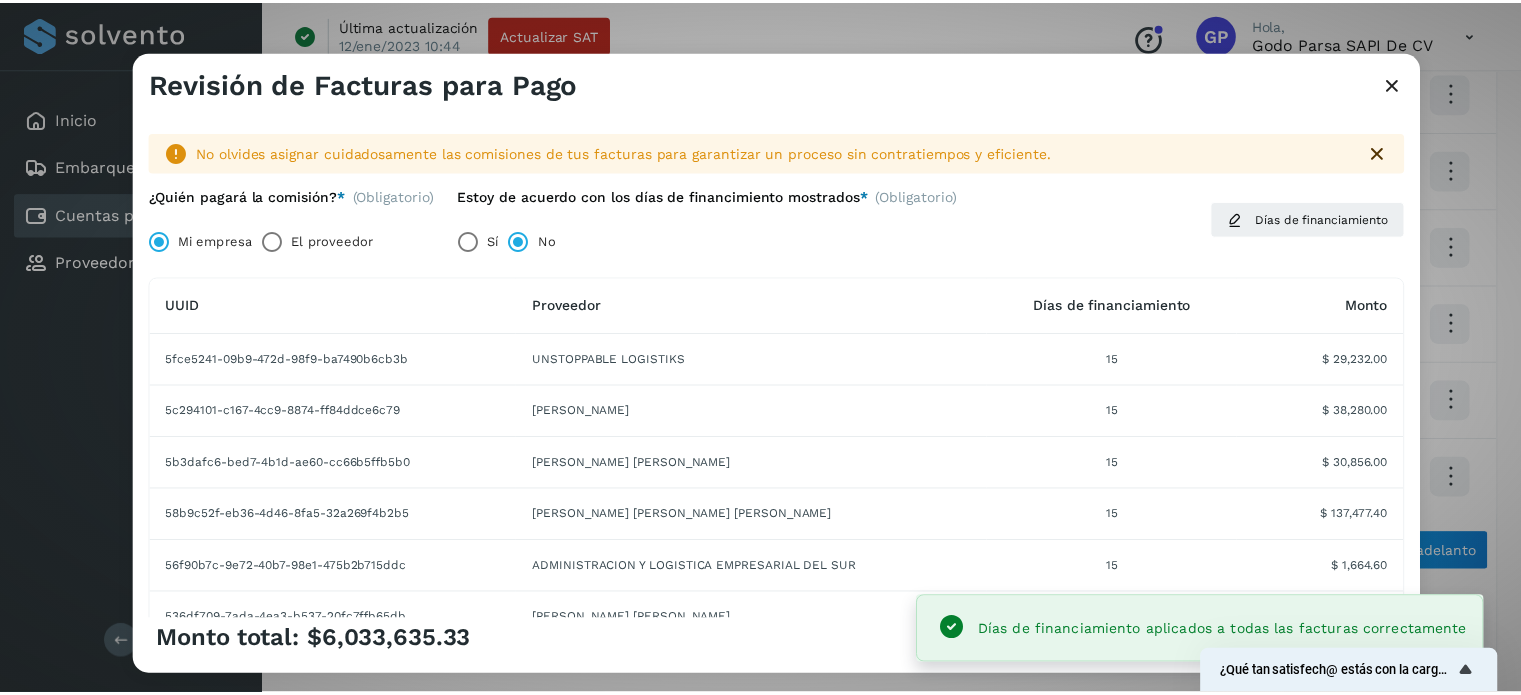 scroll, scrollTop: 392, scrollLeft: 0, axis: vertical 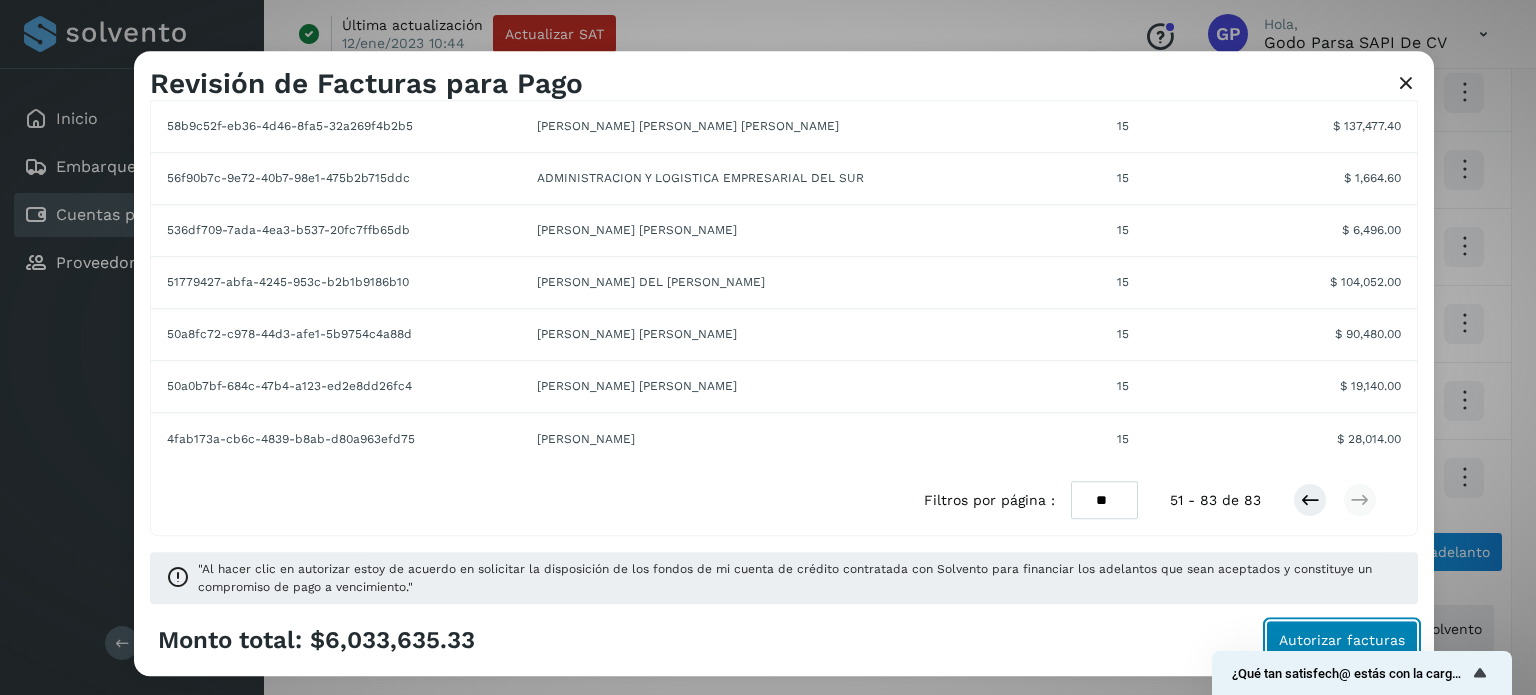 click on "Autorizar facturas" 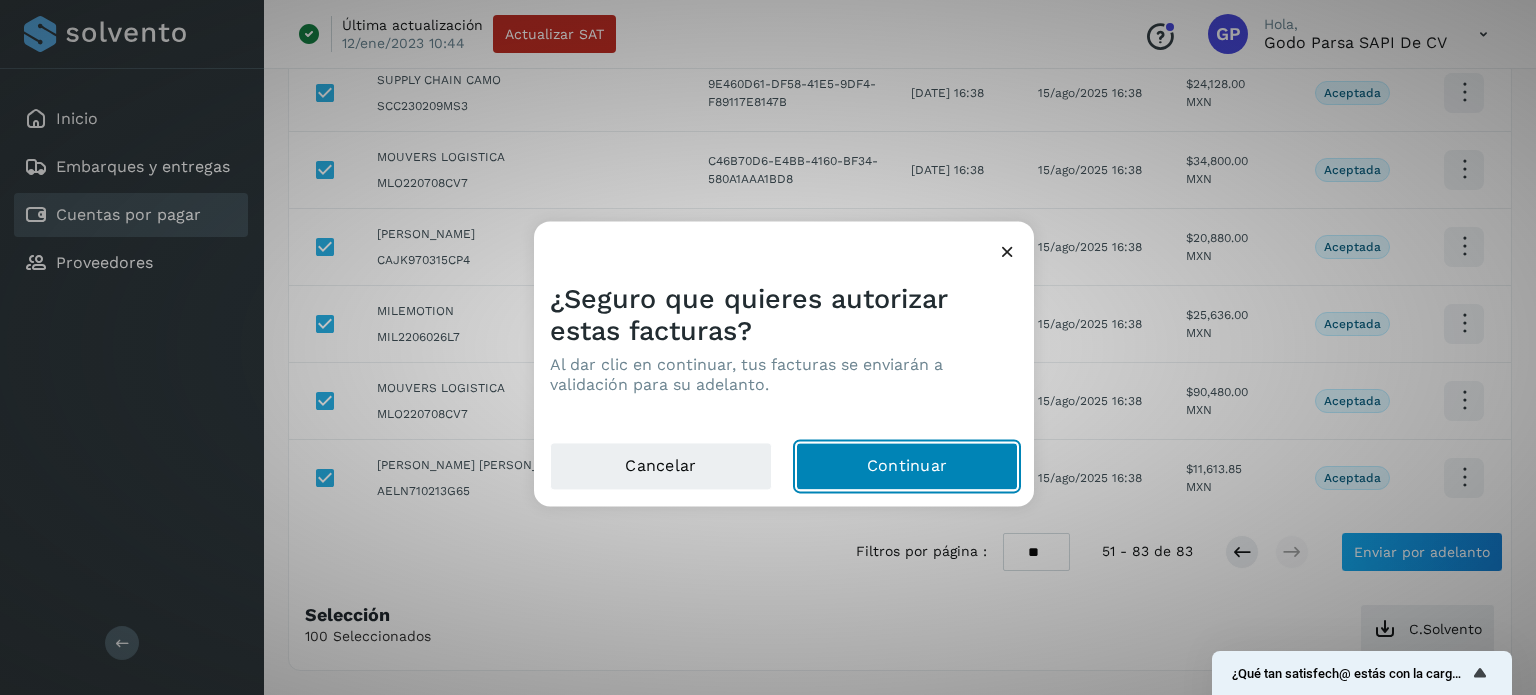 click on "Continuar" 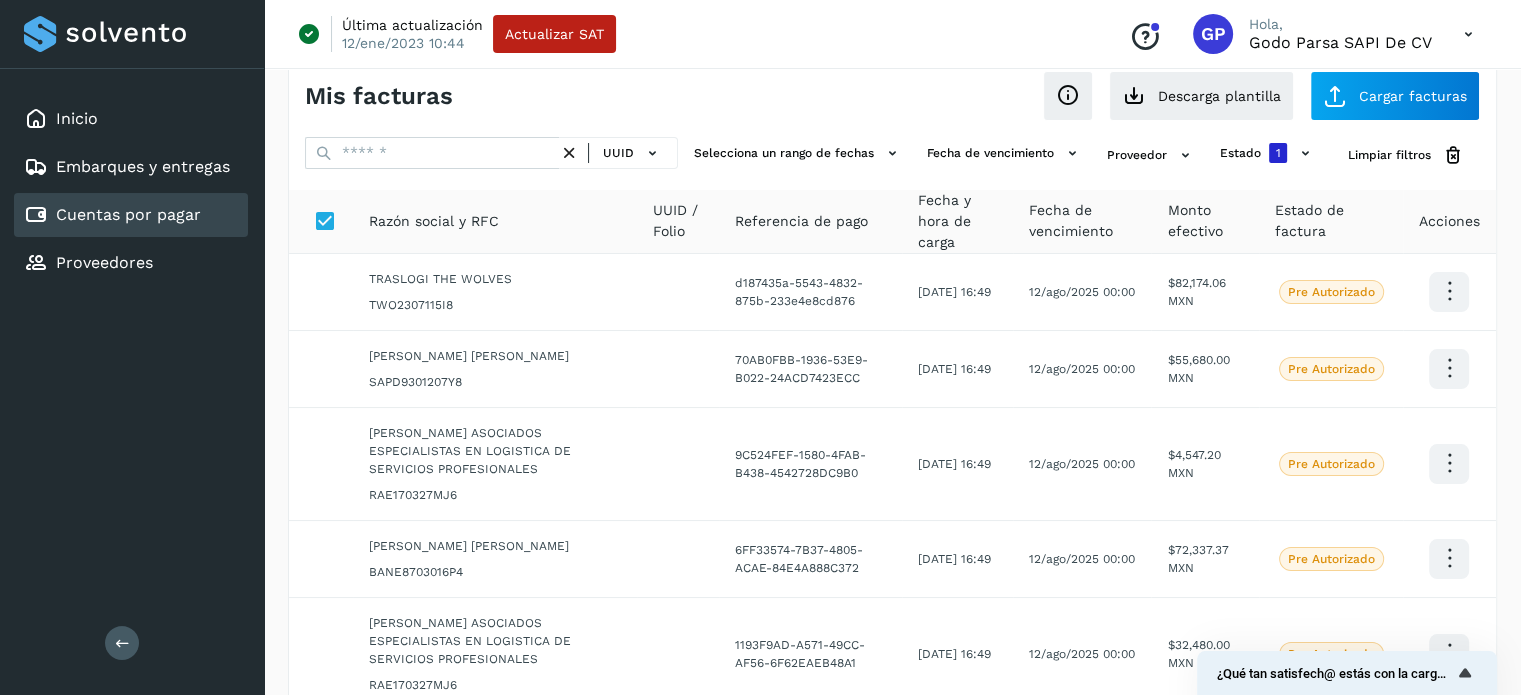 scroll, scrollTop: 0, scrollLeft: 0, axis: both 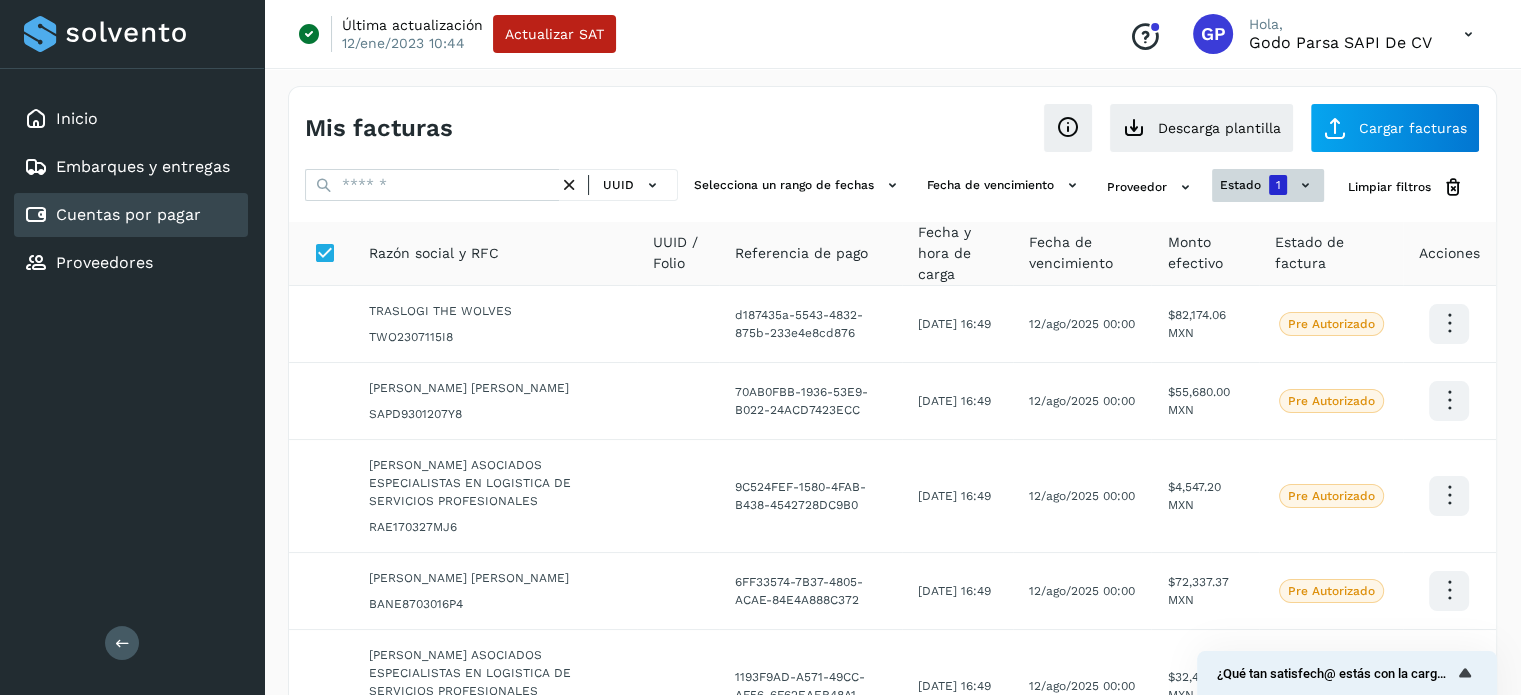 click 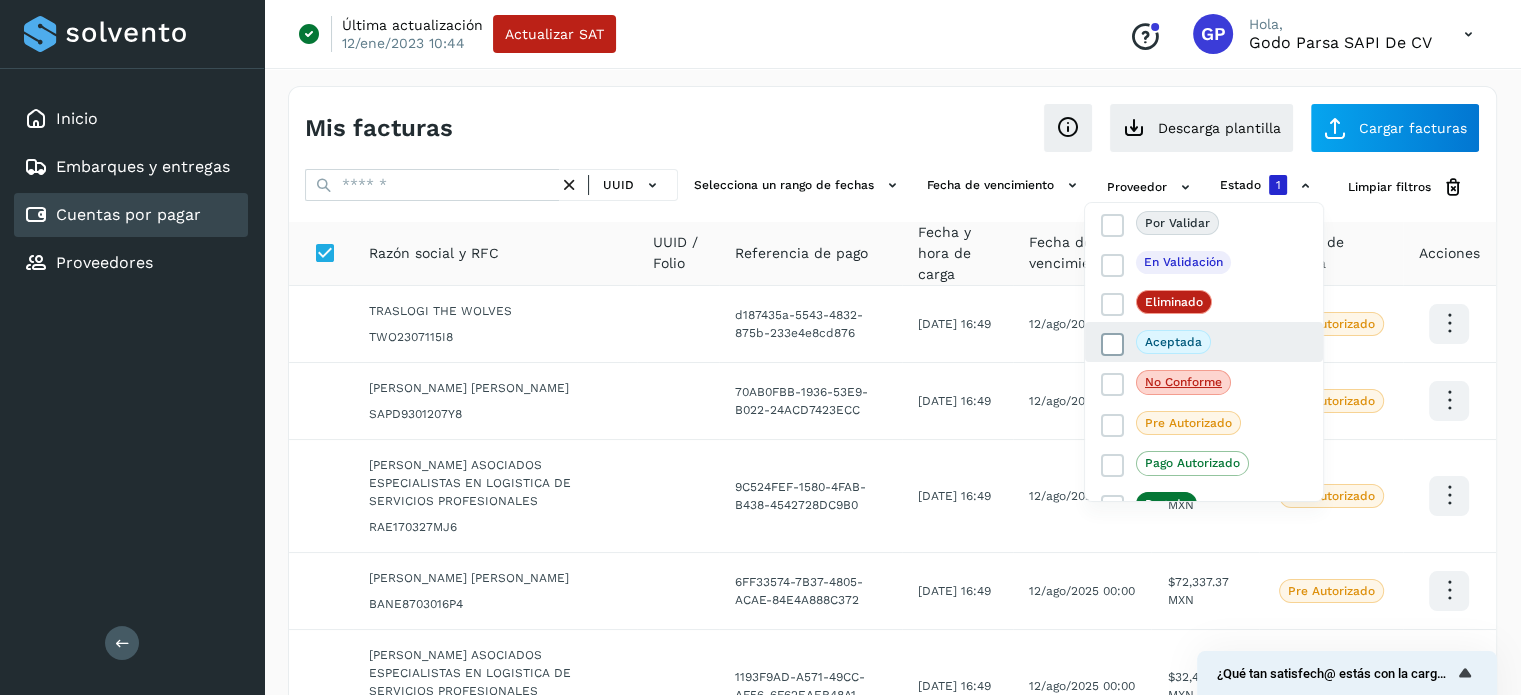 click at bounding box center (1113, 345) 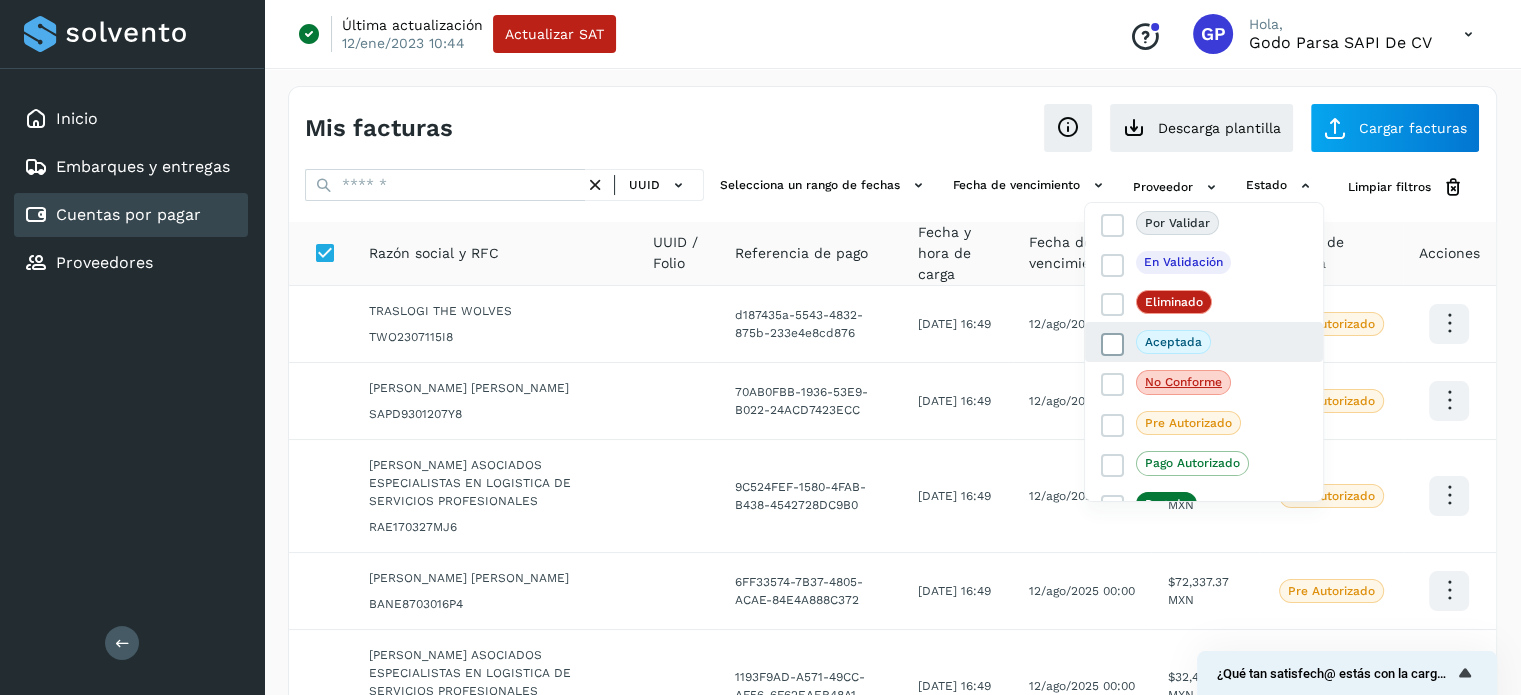 click at bounding box center (1113, 345) 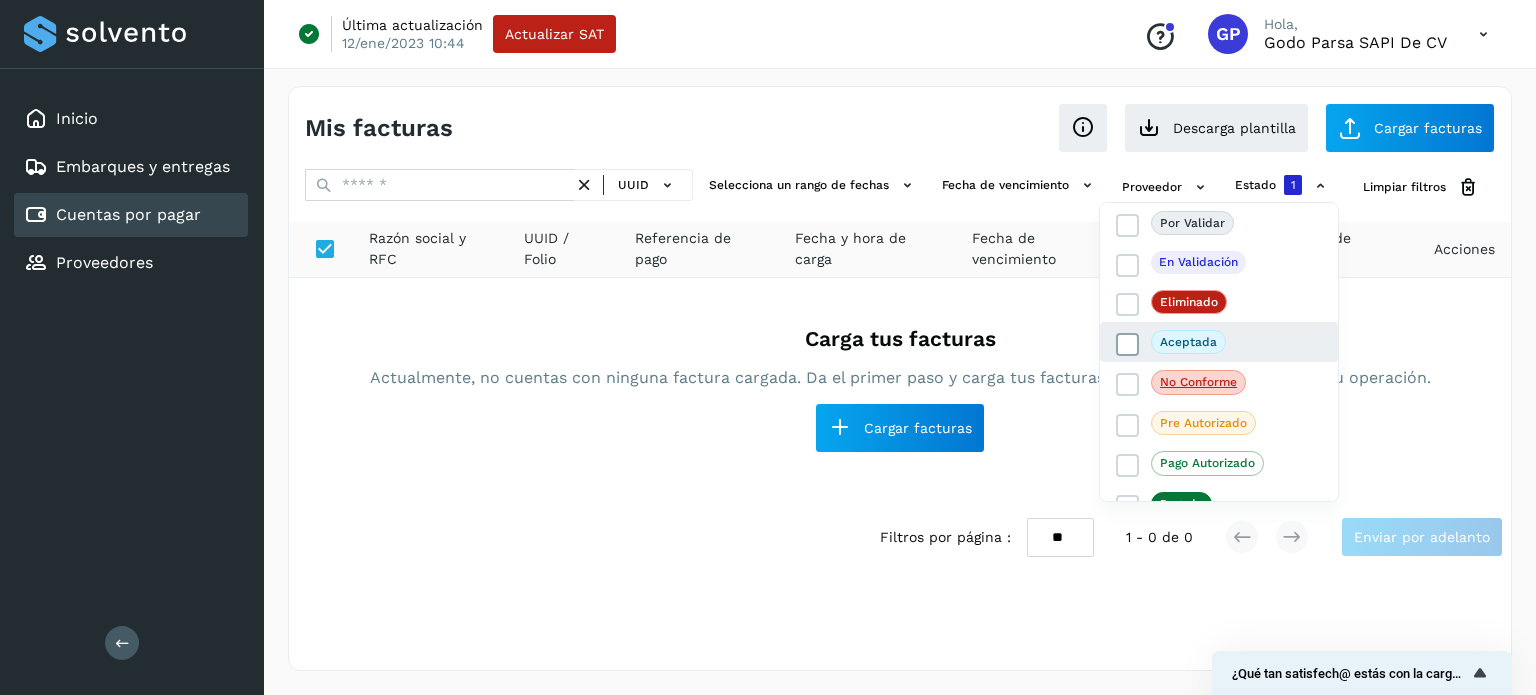 click at bounding box center (1128, 345) 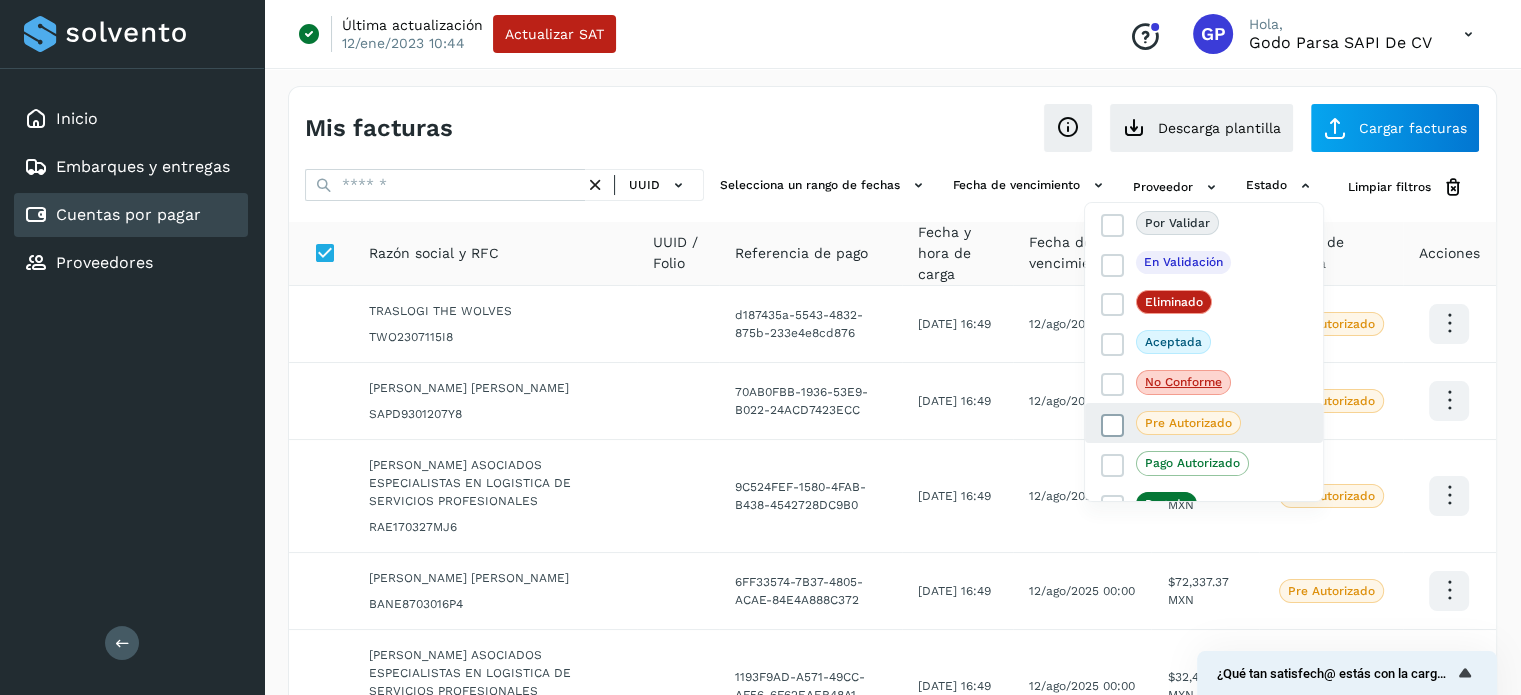click on "Pre Autorizado" at bounding box center (1171, 423) 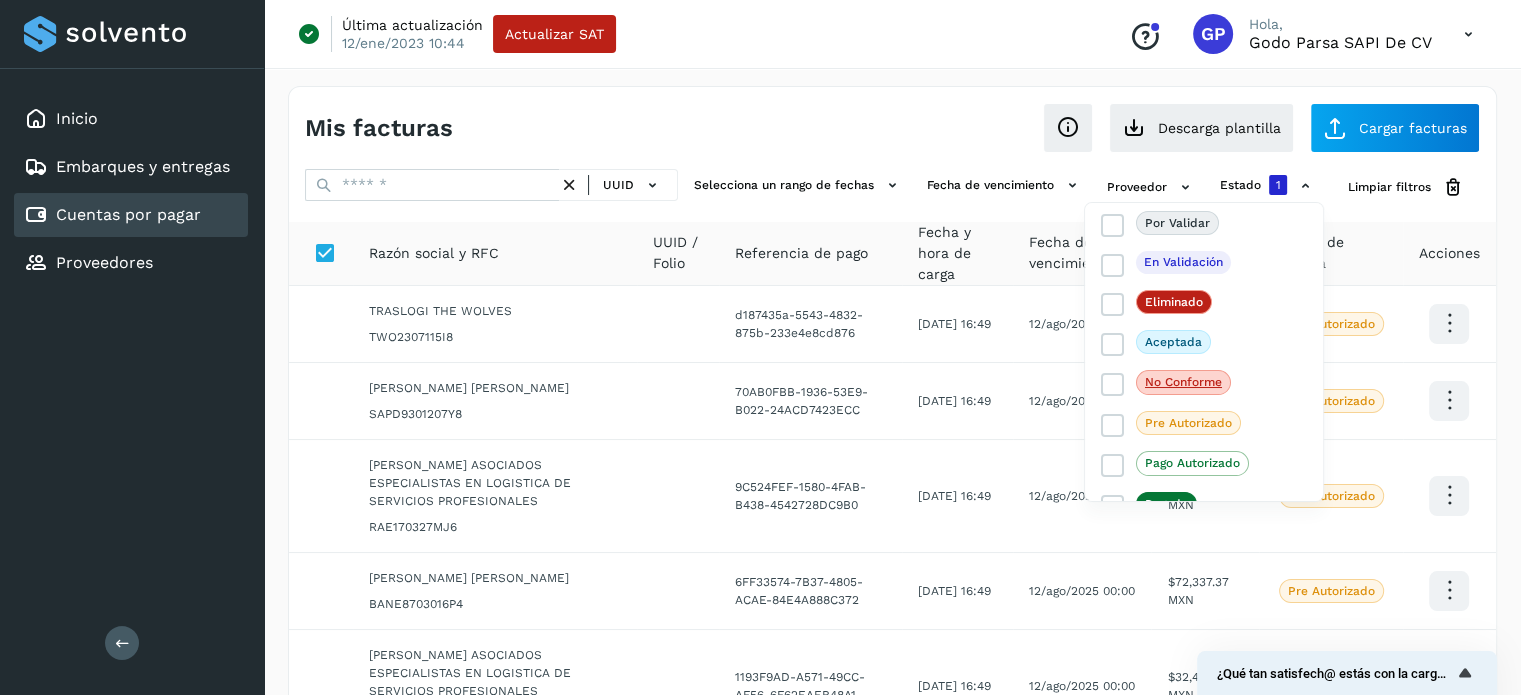 click at bounding box center [760, 347] 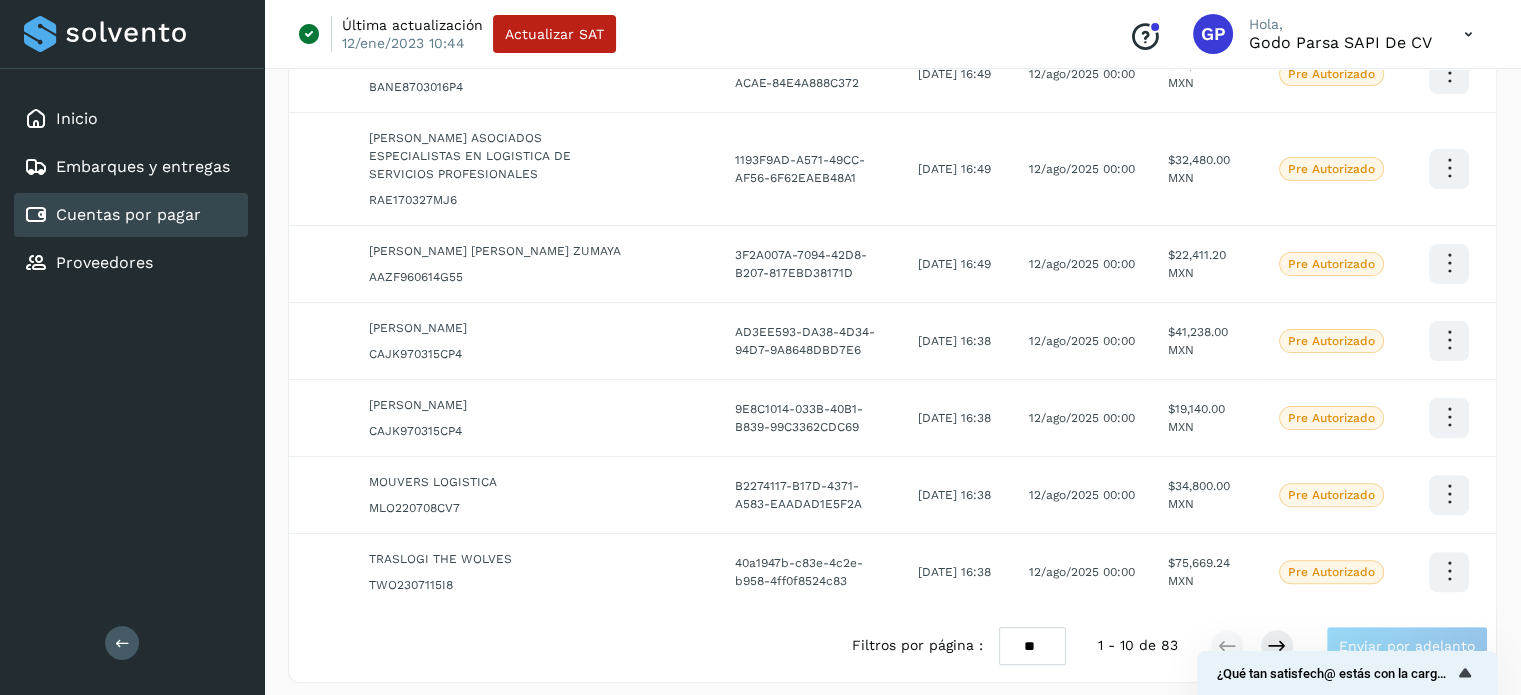 scroll, scrollTop: 0, scrollLeft: 0, axis: both 